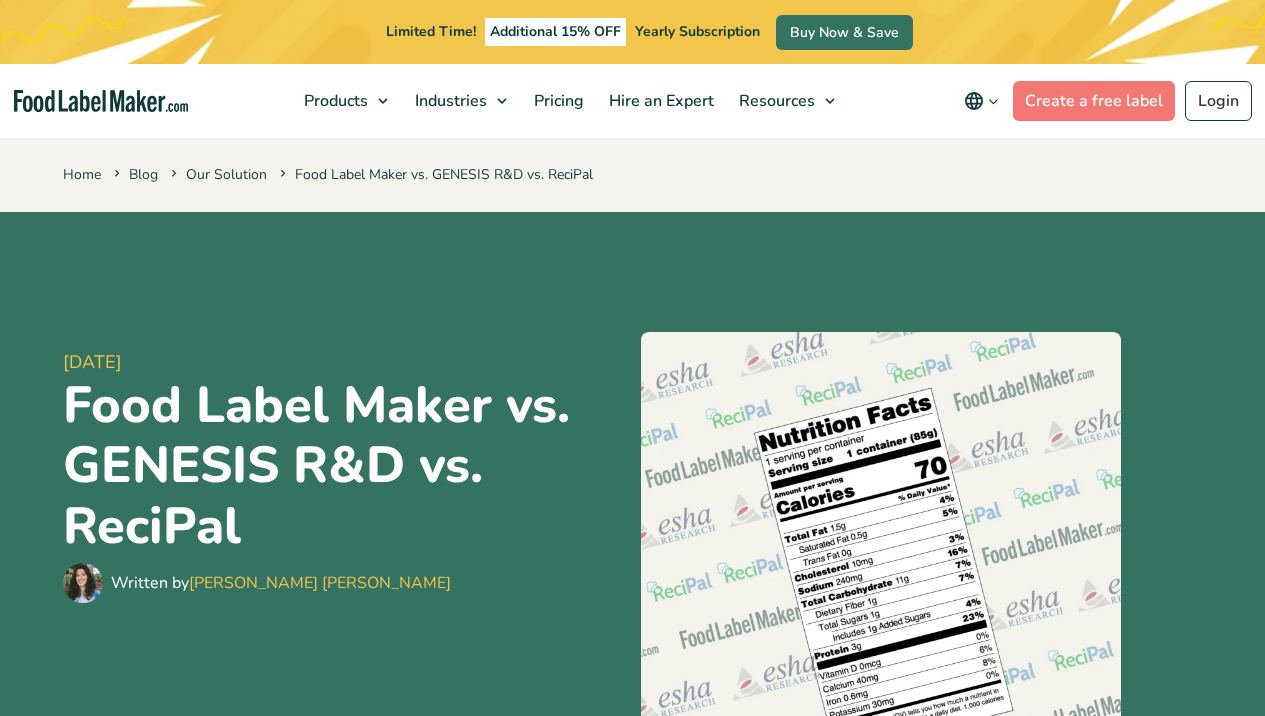 scroll, scrollTop: 133, scrollLeft: 0, axis: vertical 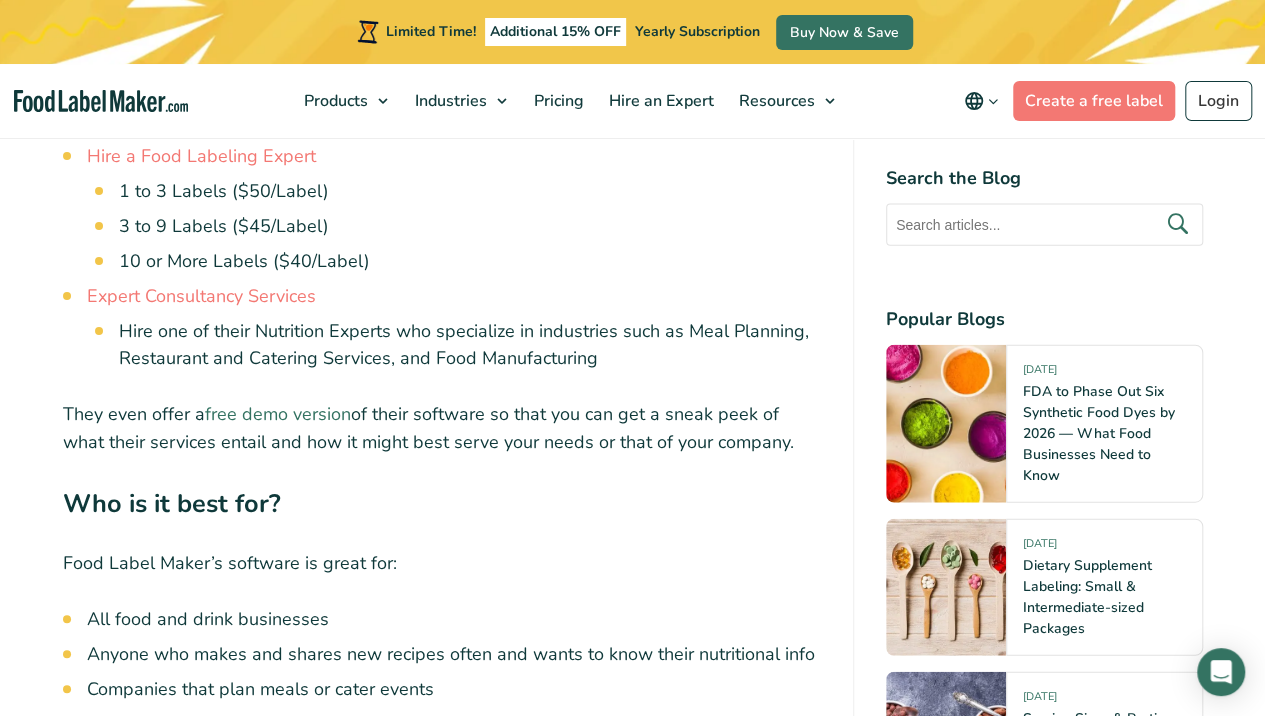 click on "free demo version" at bounding box center [278, 414] 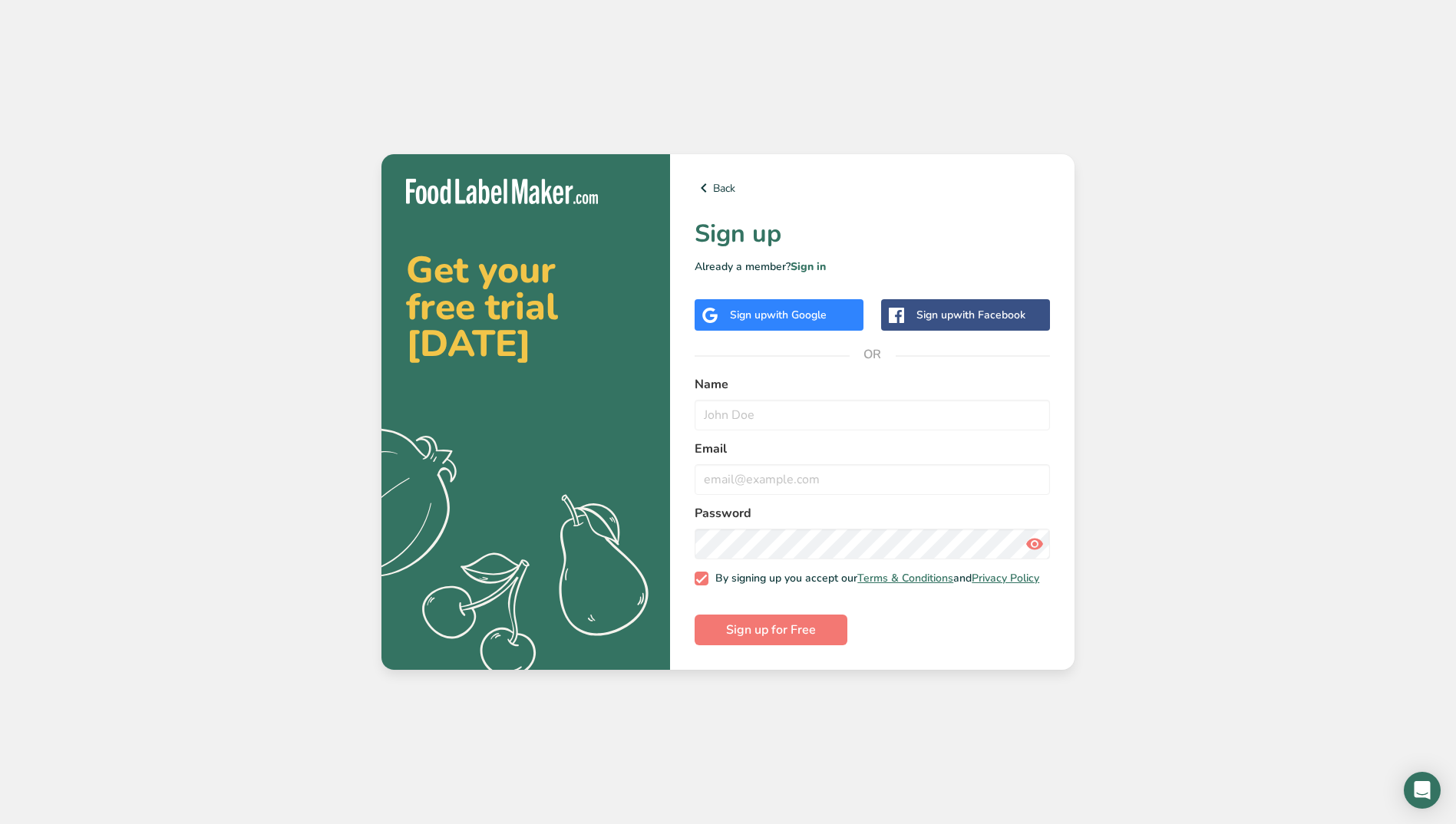 scroll, scrollTop: 0, scrollLeft: 0, axis: both 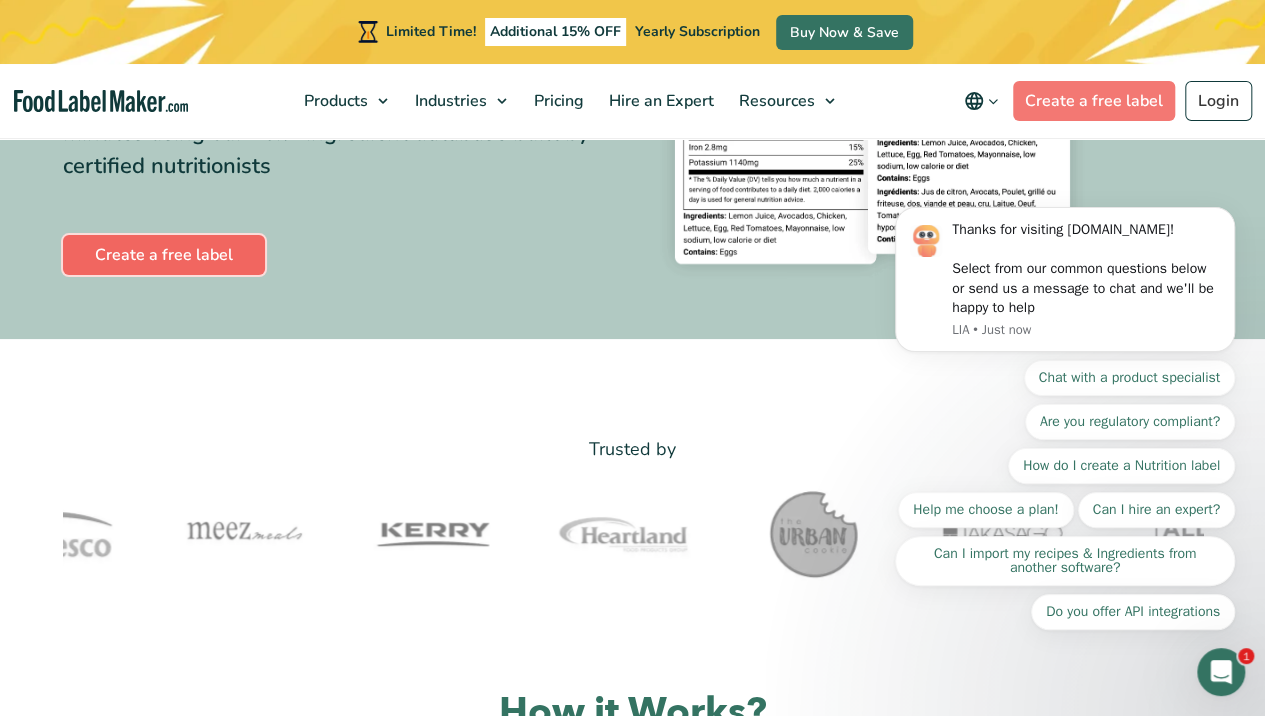 click on "Create a free label" at bounding box center [164, 255] 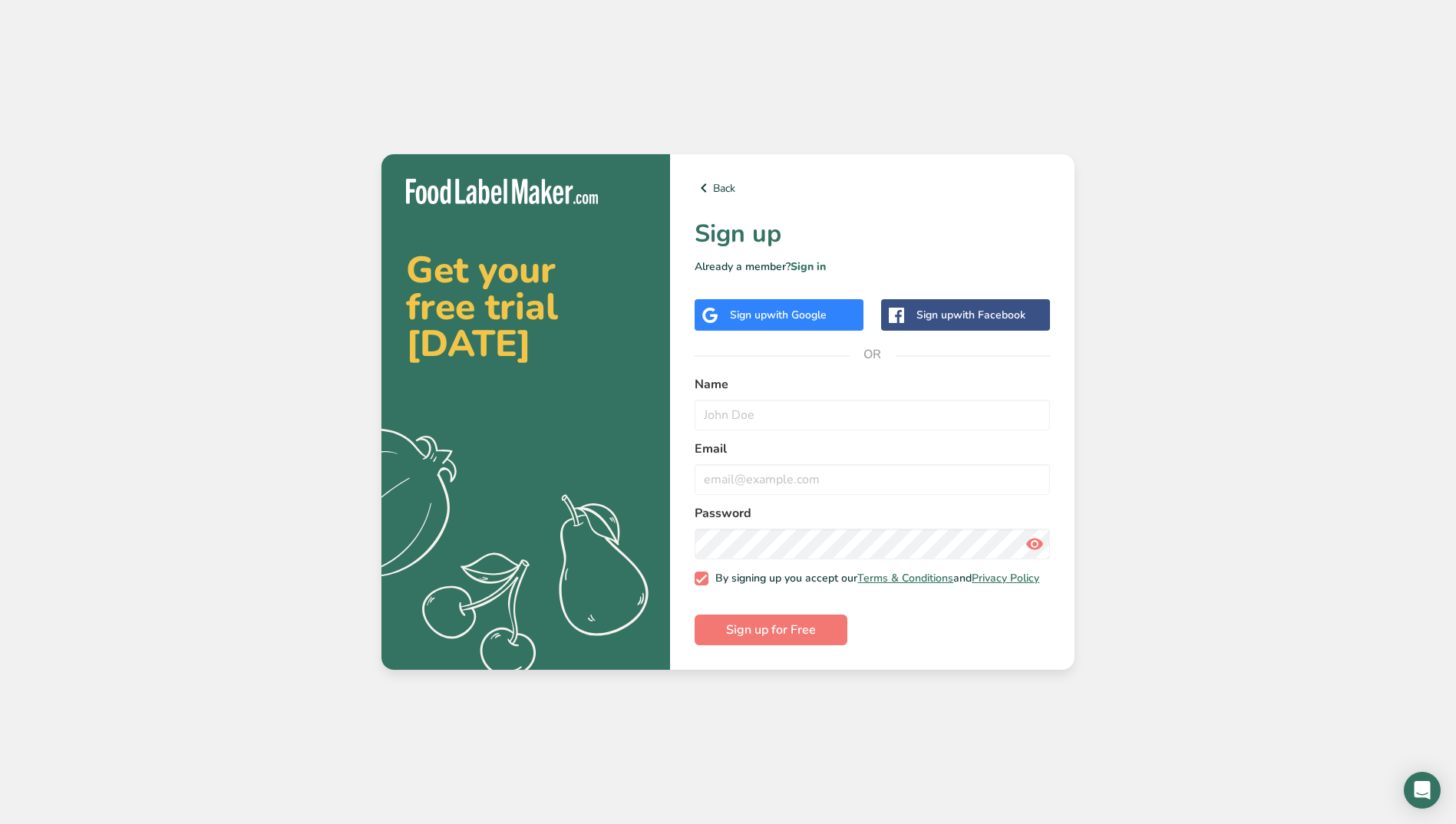 scroll, scrollTop: 0, scrollLeft: 0, axis: both 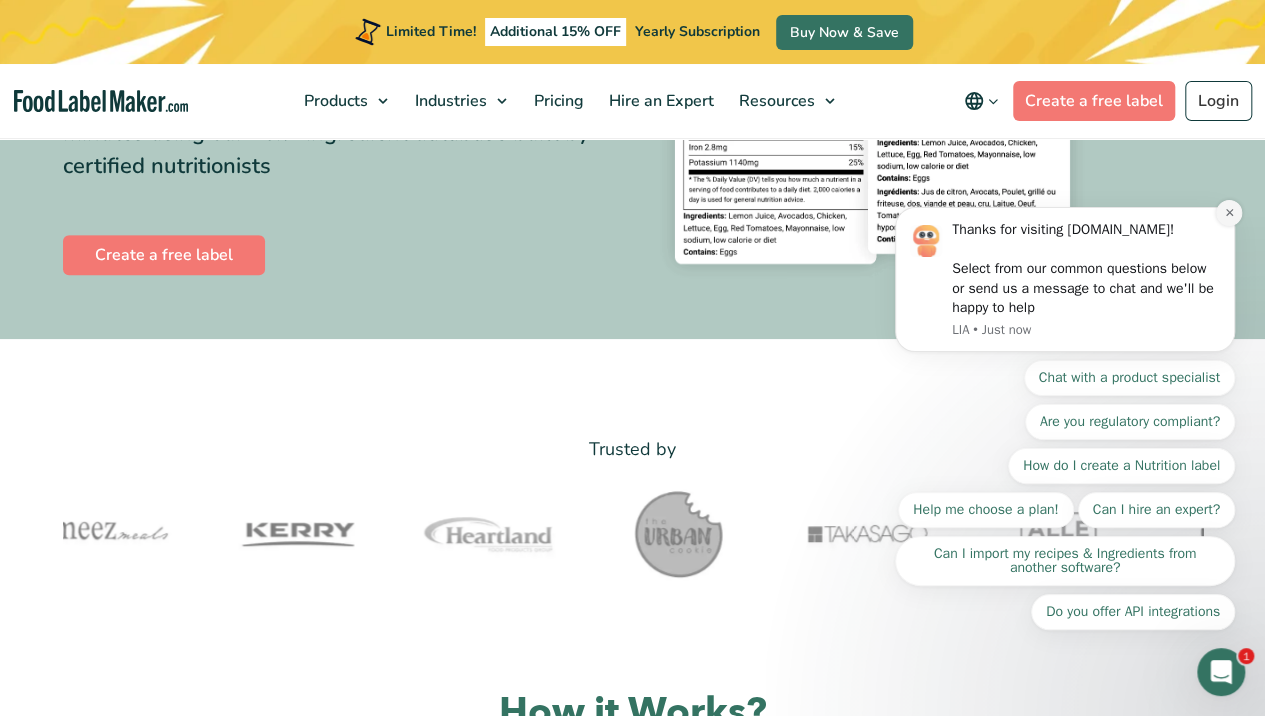 click 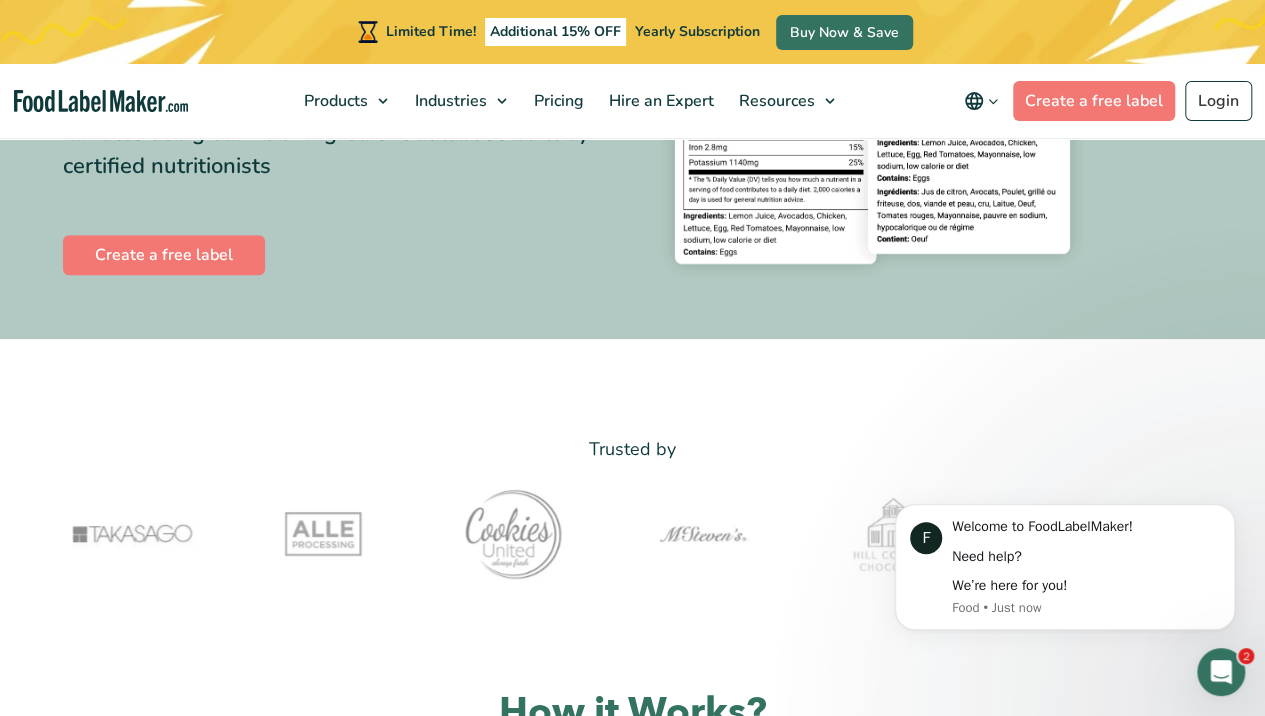 scroll, scrollTop: 0, scrollLeft: 0, axis: both 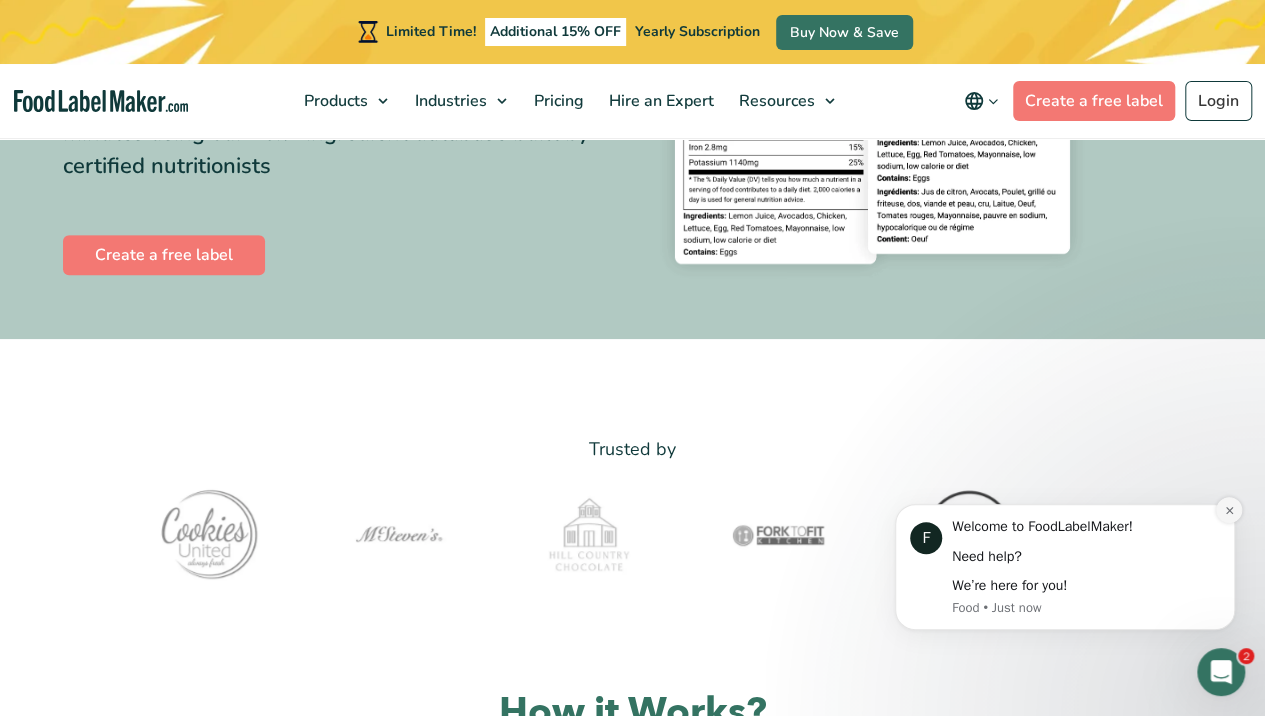 click at bounding box center [1229, 510] 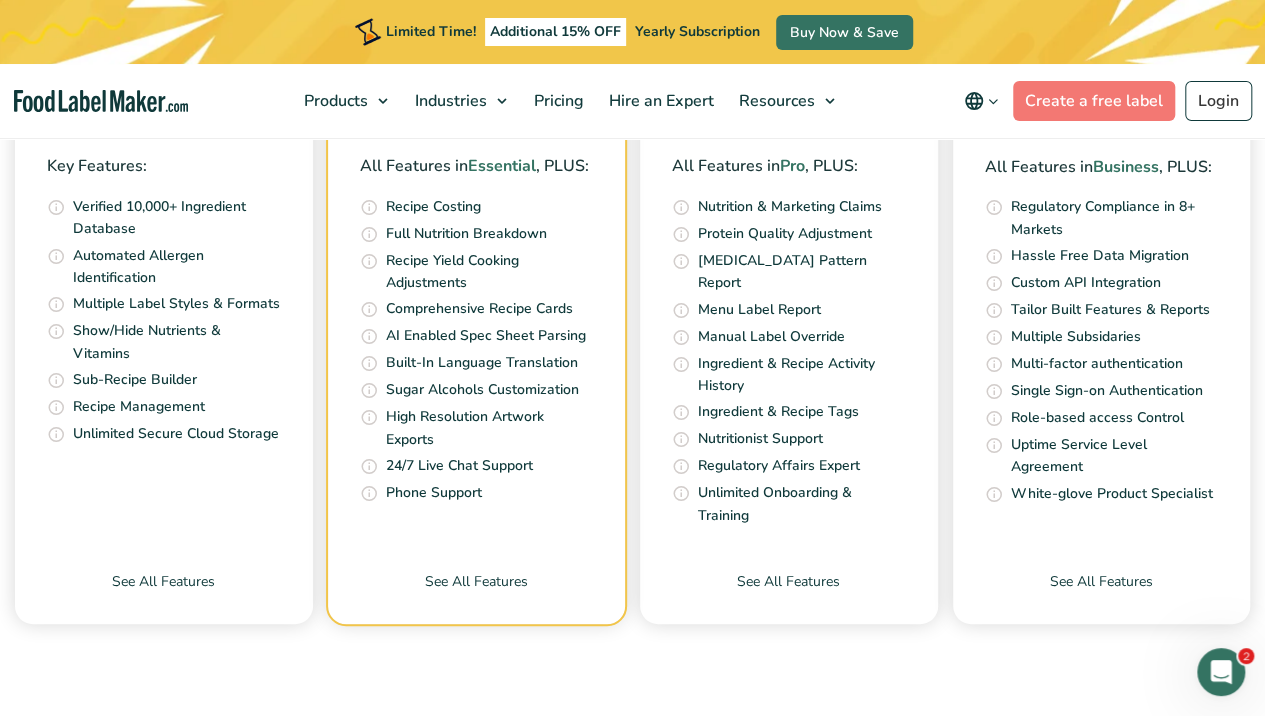 scroll, scrollTop: 7400, scrollLeft: 0, axis: vertical 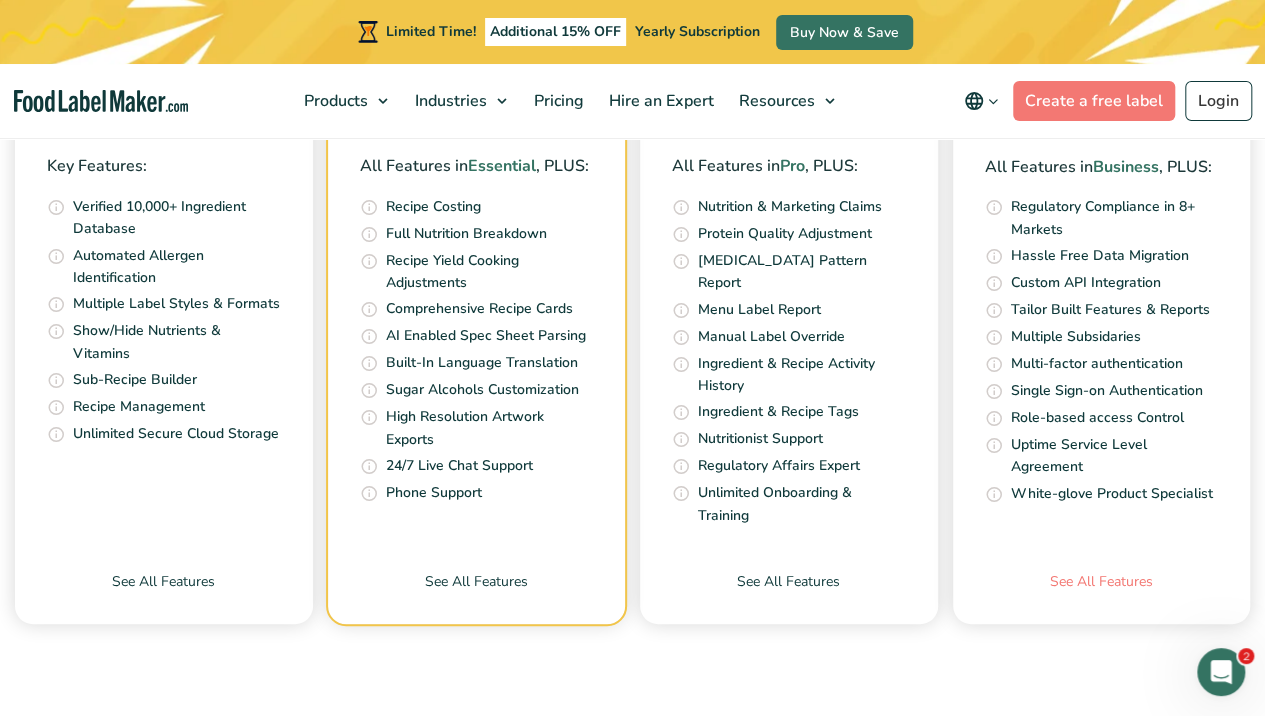 click on "See All Features" at bounding box center [1102, 597] 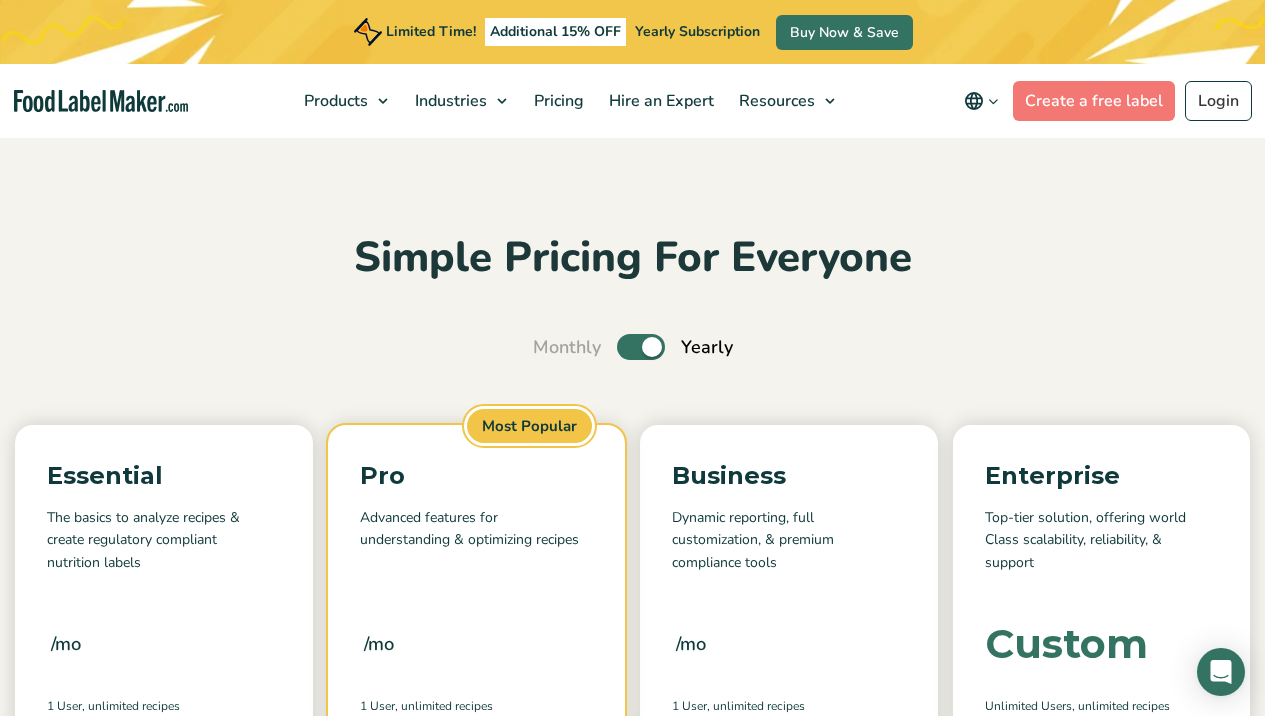 scroll, scrollTop: 0, scrollLeft: 0, axis: both 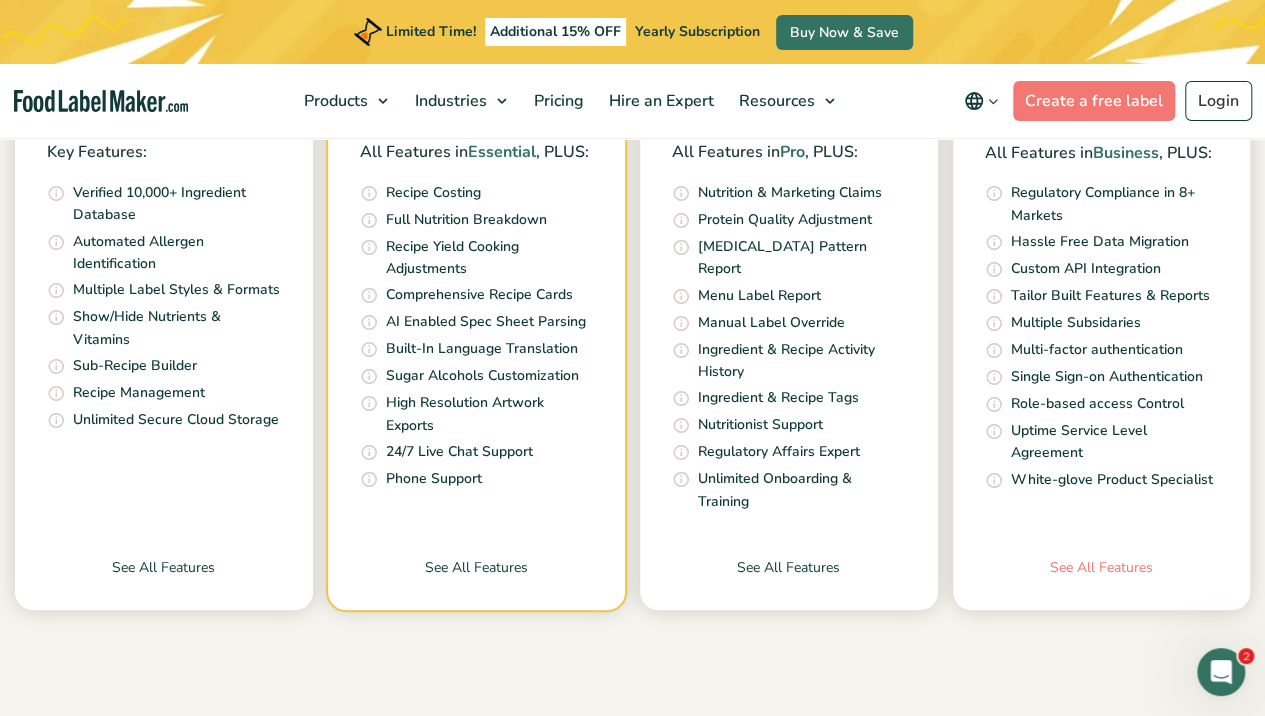 click on "See All Features" at bounding box center [1102, 583] 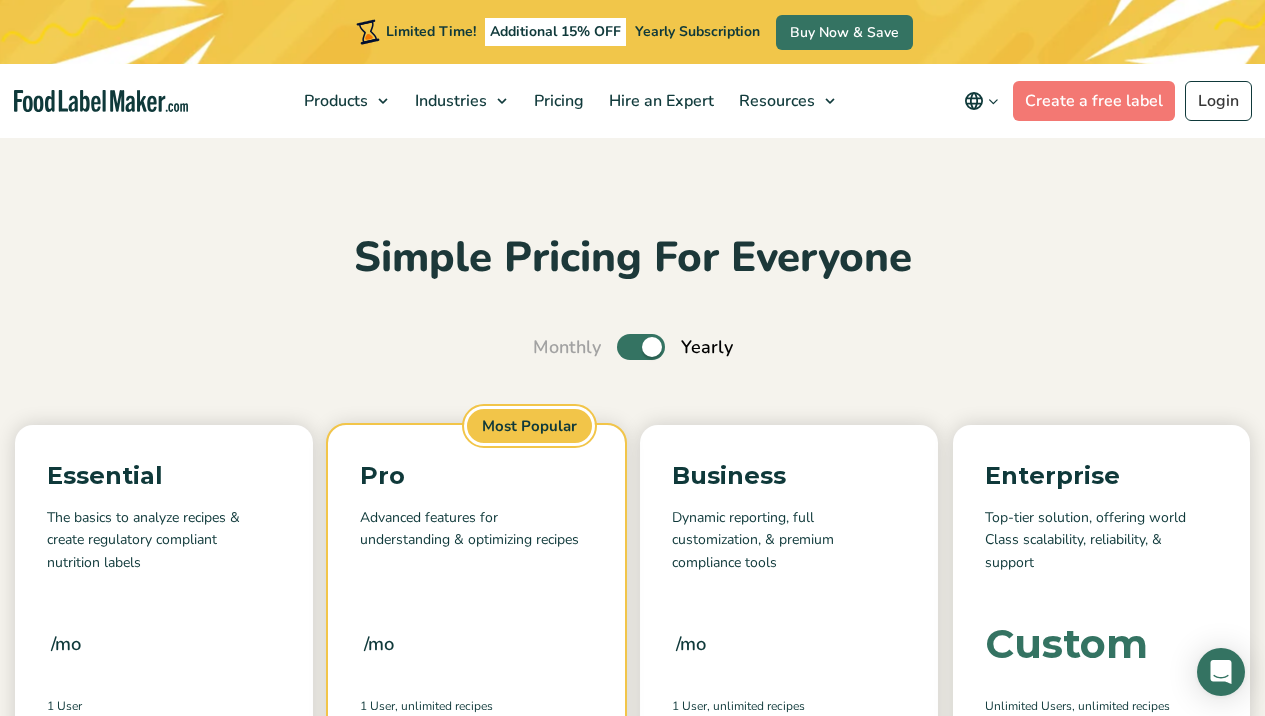 scroll, scrollTop: 0, scrollLeft: 0, axis: both 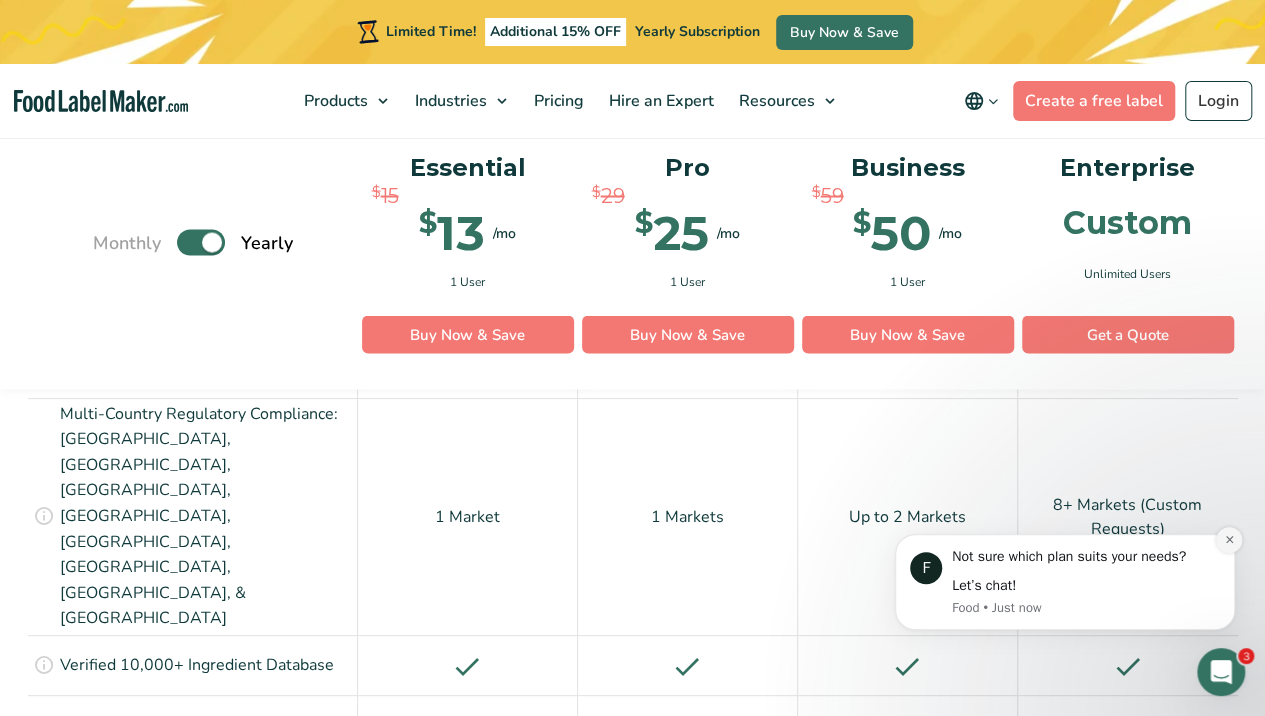 click 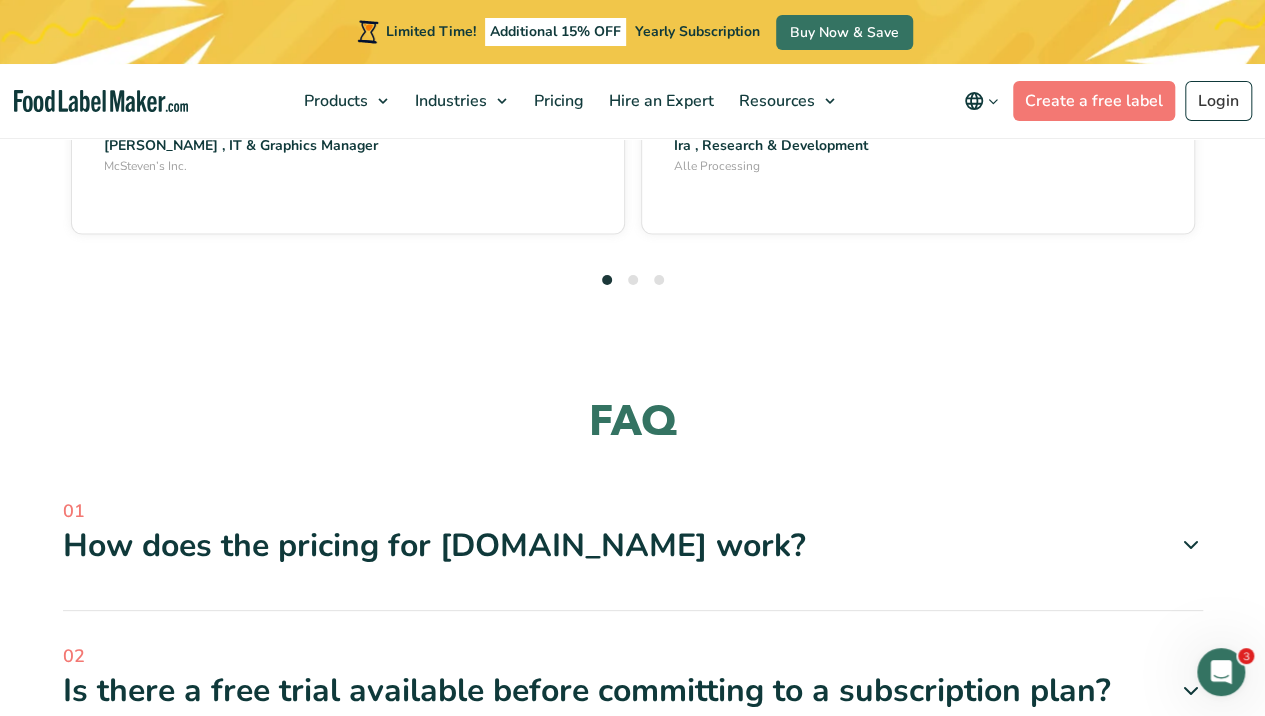 scroll, scrollTop: 5800, scrollLeft: 0, axis: vertical 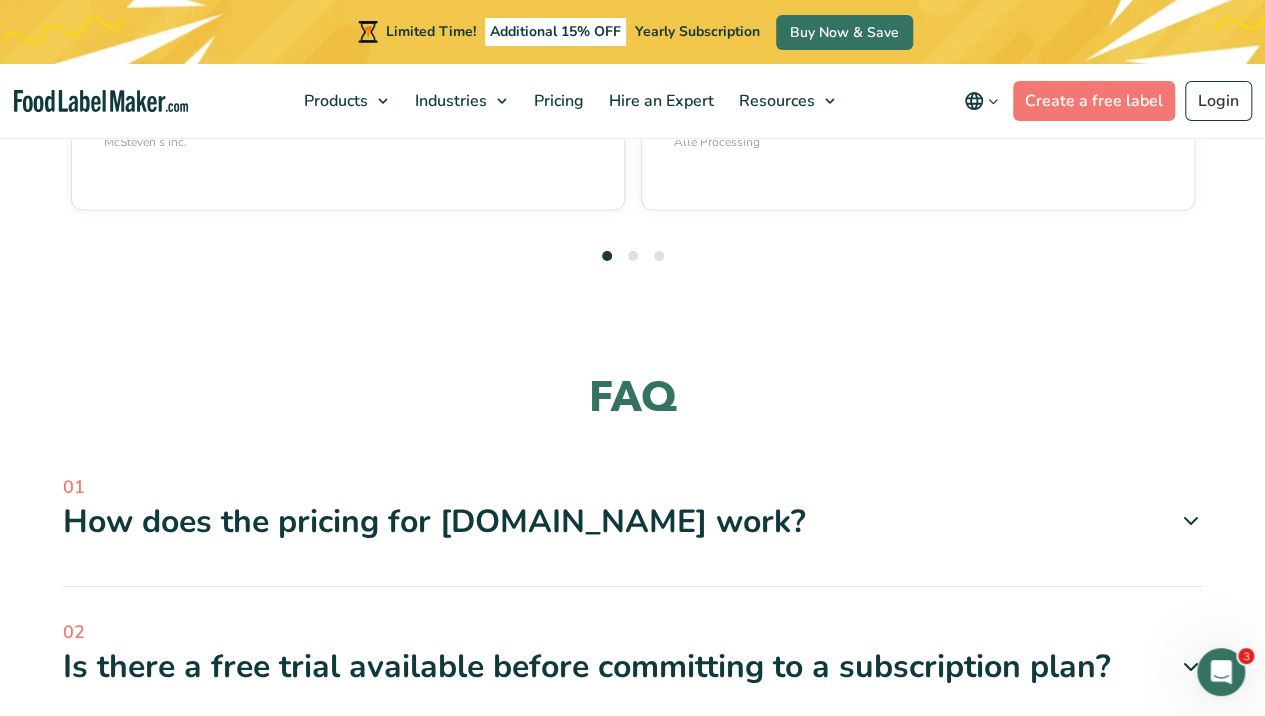 click on "Is there a free trial available before committing to a subscription plan?" at bounding box center (633, 667) 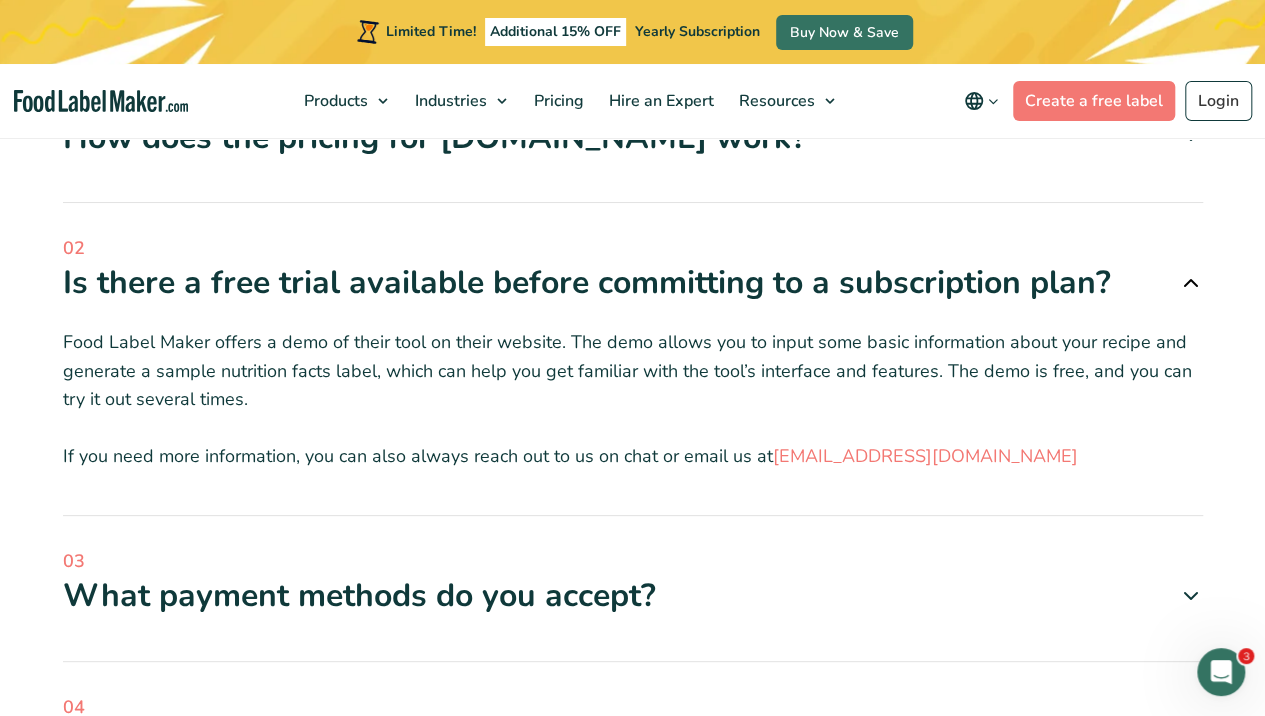 scroll, scrollTop: 6200, scrollLeft: 0, axis: vertical 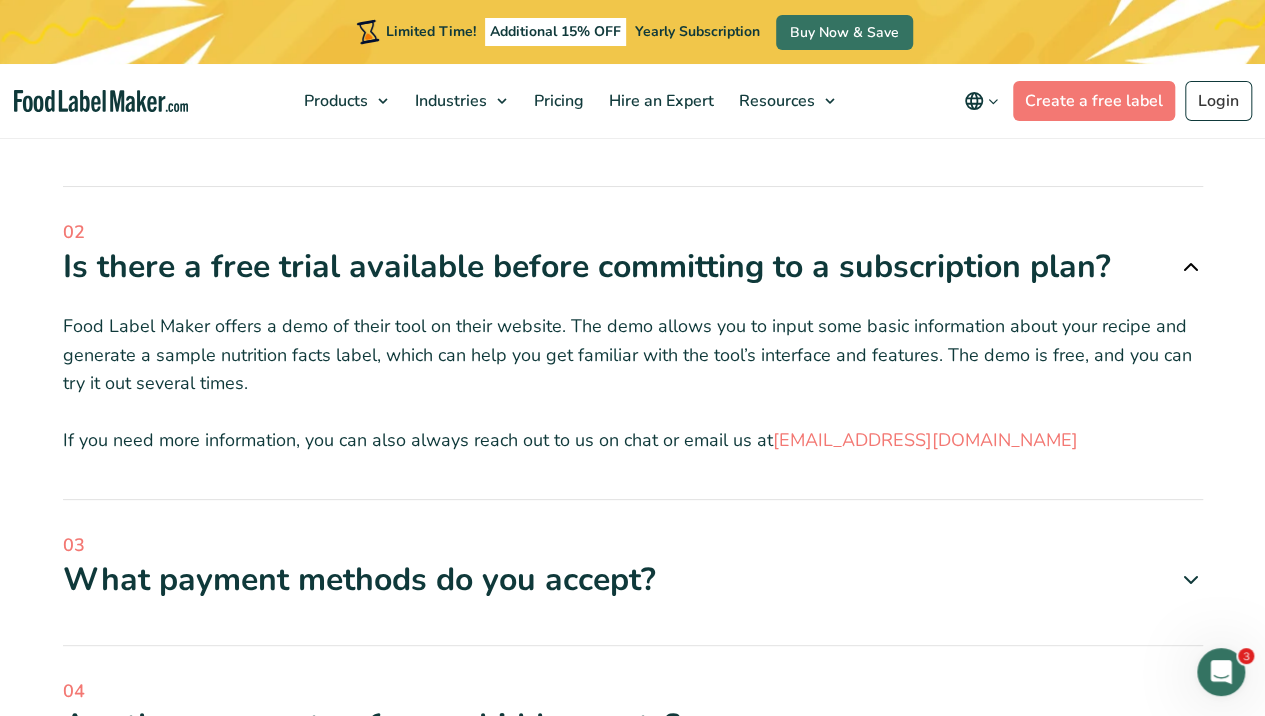 click on "03
What payment methods do you accept?
We accept major credit and debit cards, including Visa, MasterCard, American Express, and Discover; as well as digital wallets like Apple Pay and Google Pay. Your payment options also depend on the country you live in." at bounding box center (633, 589) 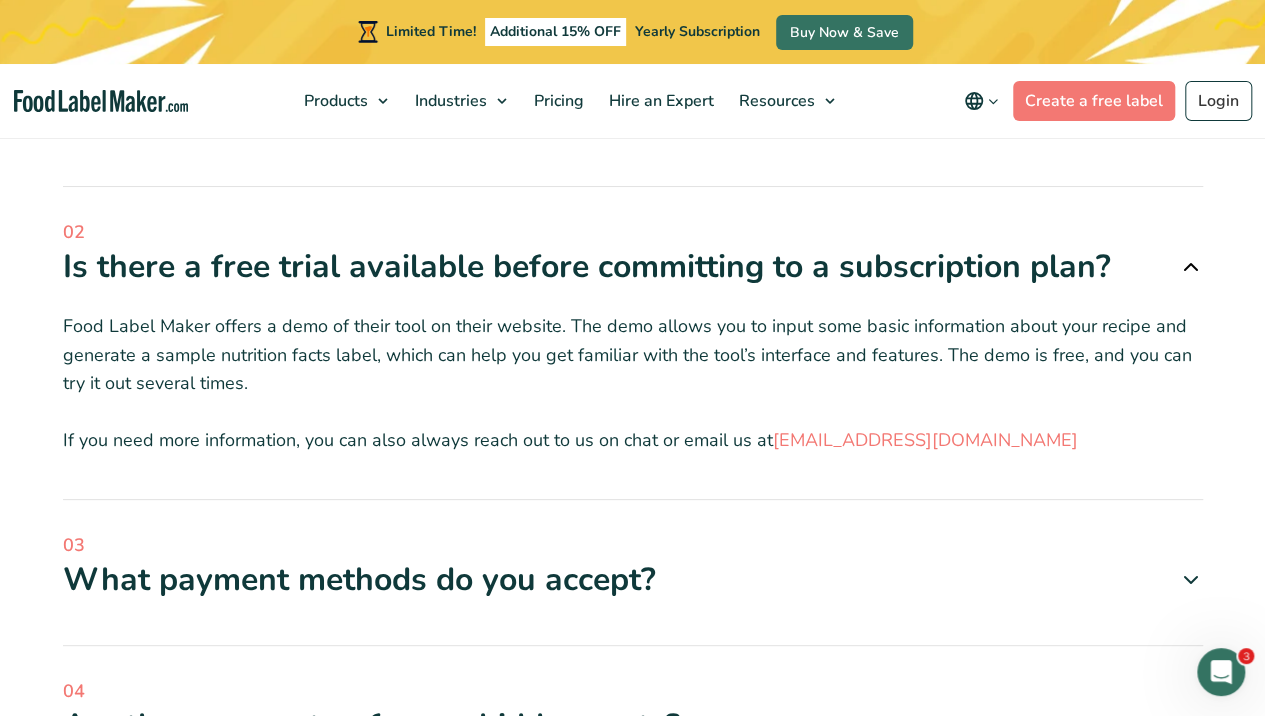 click at bounding box center (1183, 580) 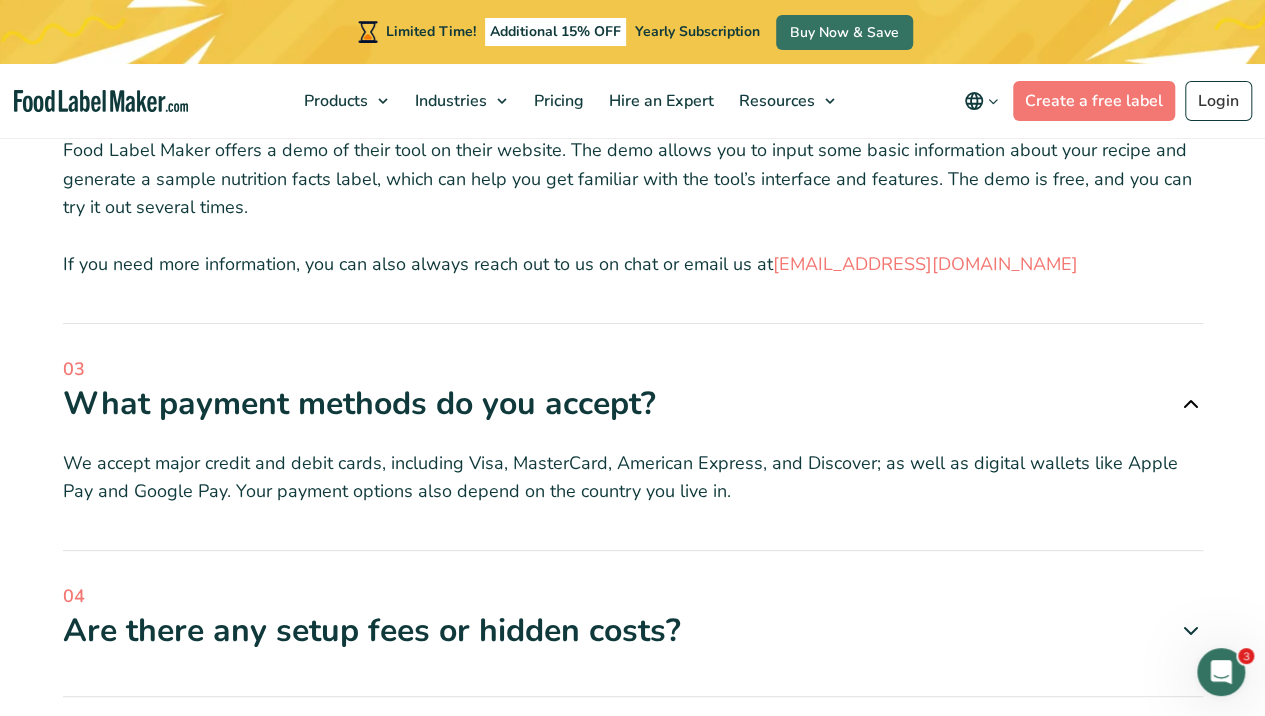 scroll, scrollTop: 6400, scrollLeft: 0, axis: vertical 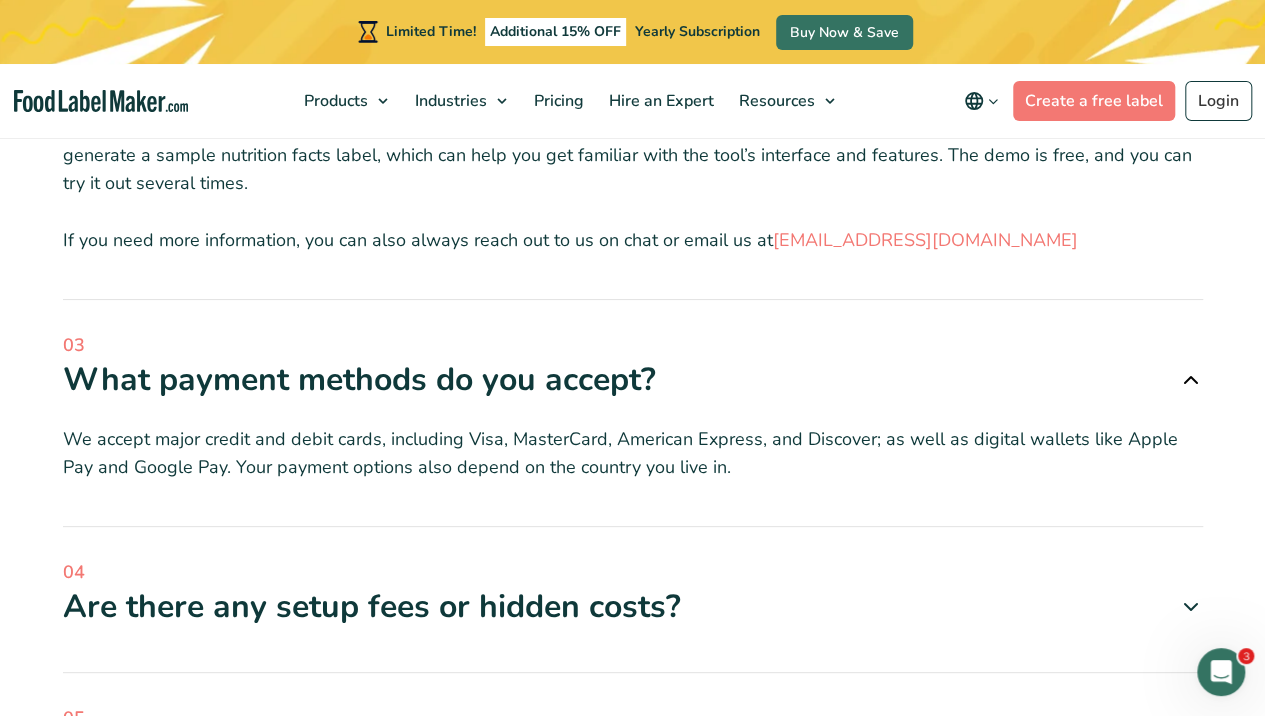 click at bounding box center (1191, 607) 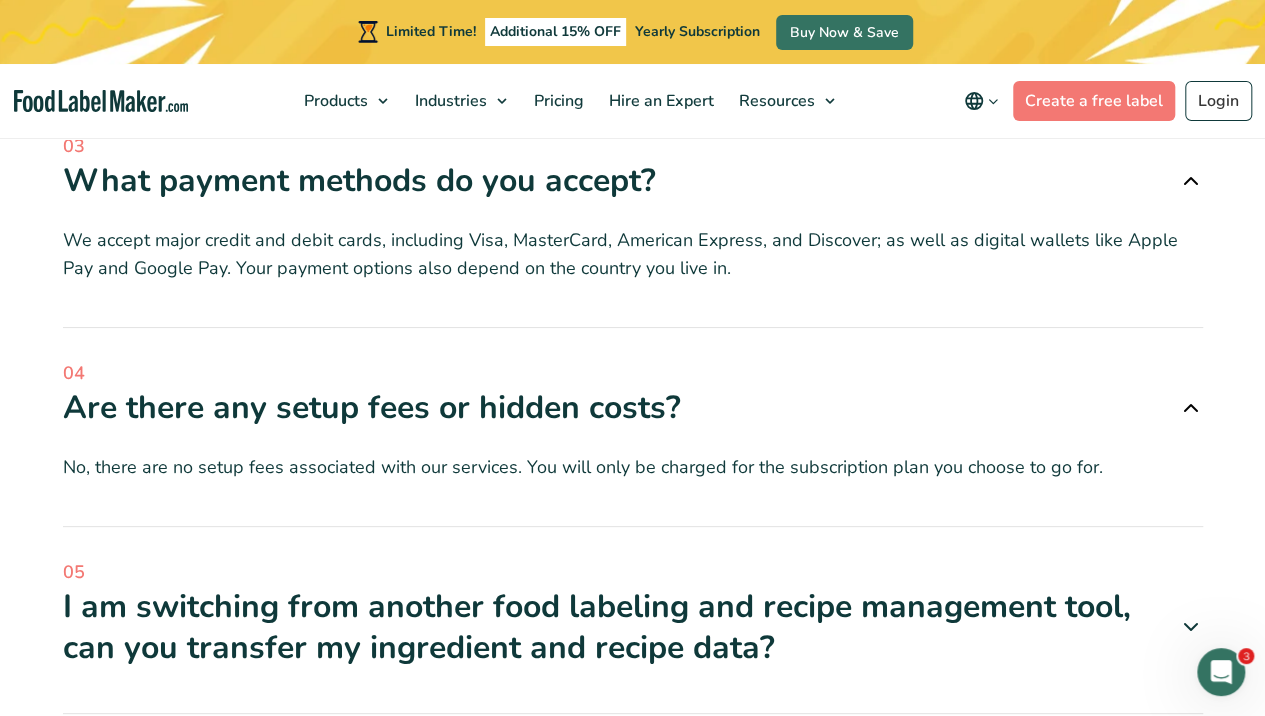 scroll, scrollTop: 6600, scrollLeft: 0, axis: vertical 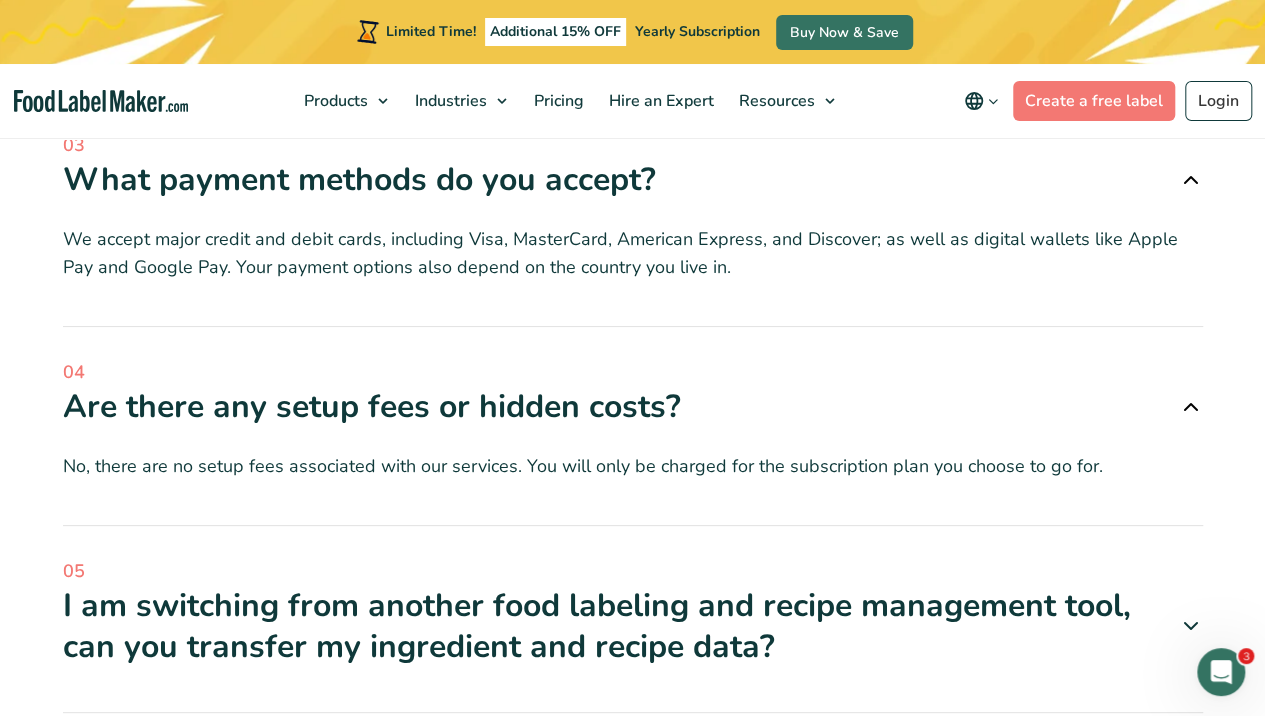 click at bounding box center [1191, 626] 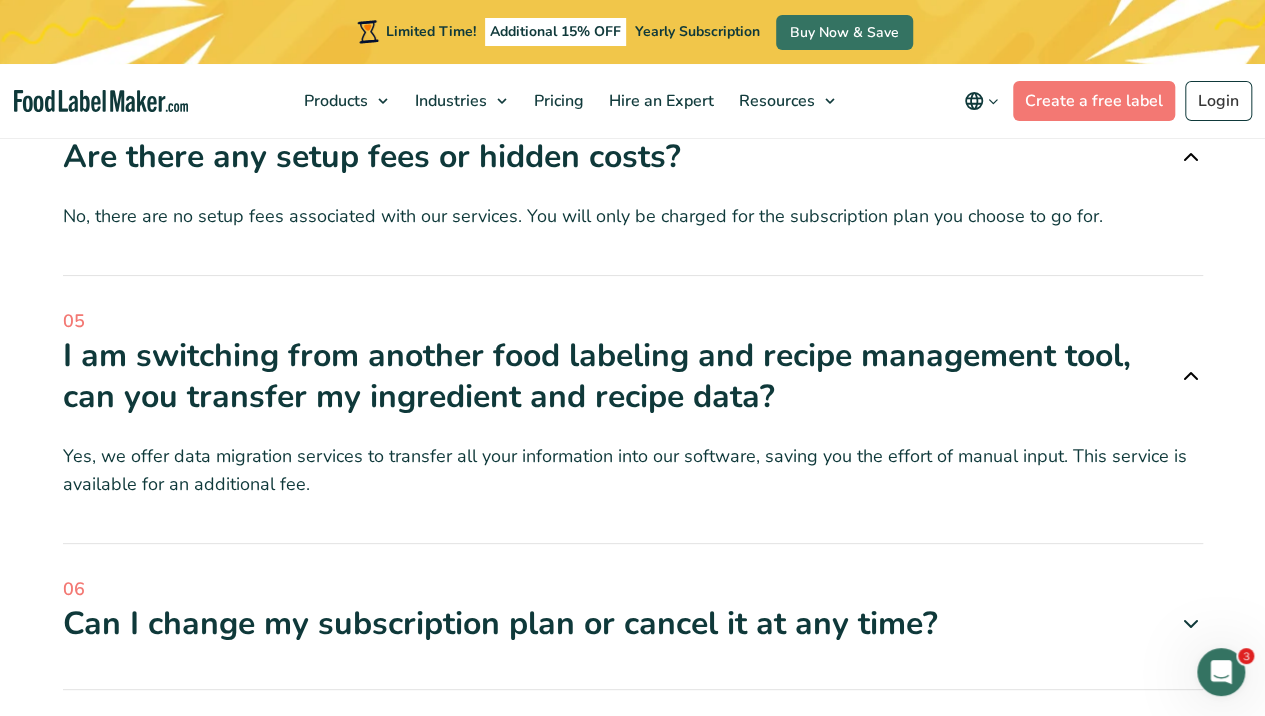 scroll, scrollTop: 6866, scrollLeft: 0, axis: vertical 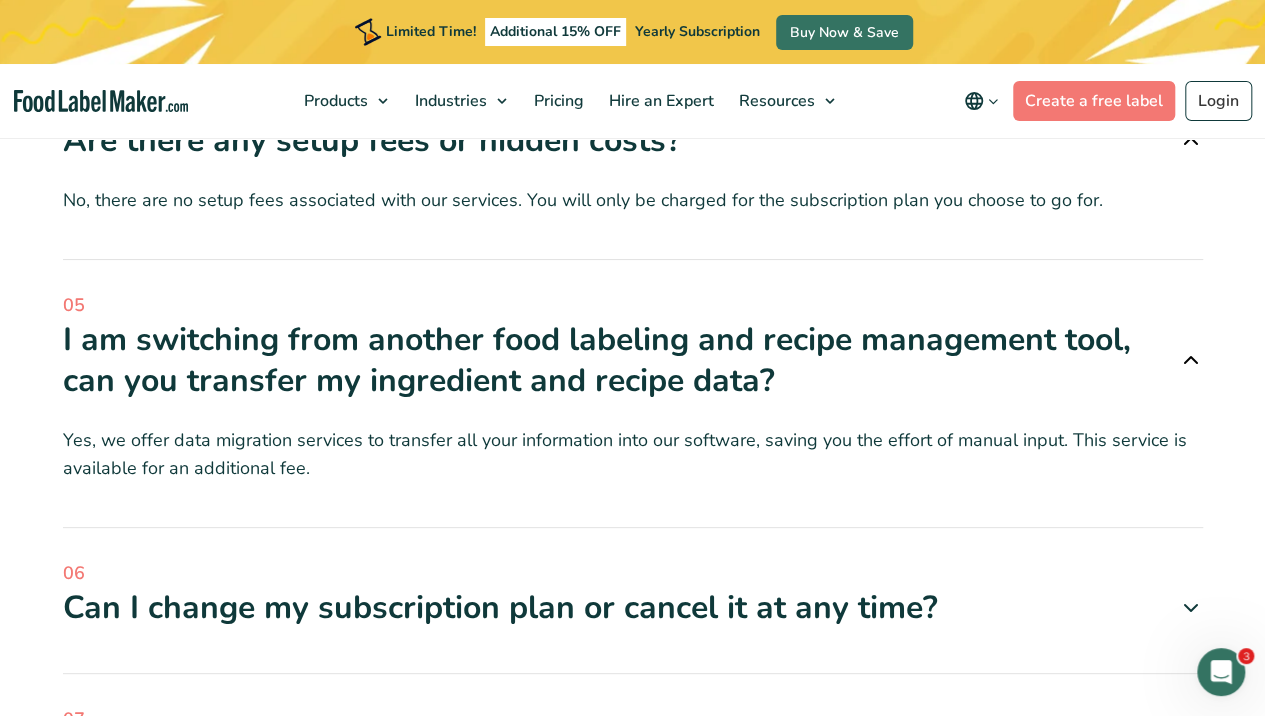 click at bounding box center (1191, 608) 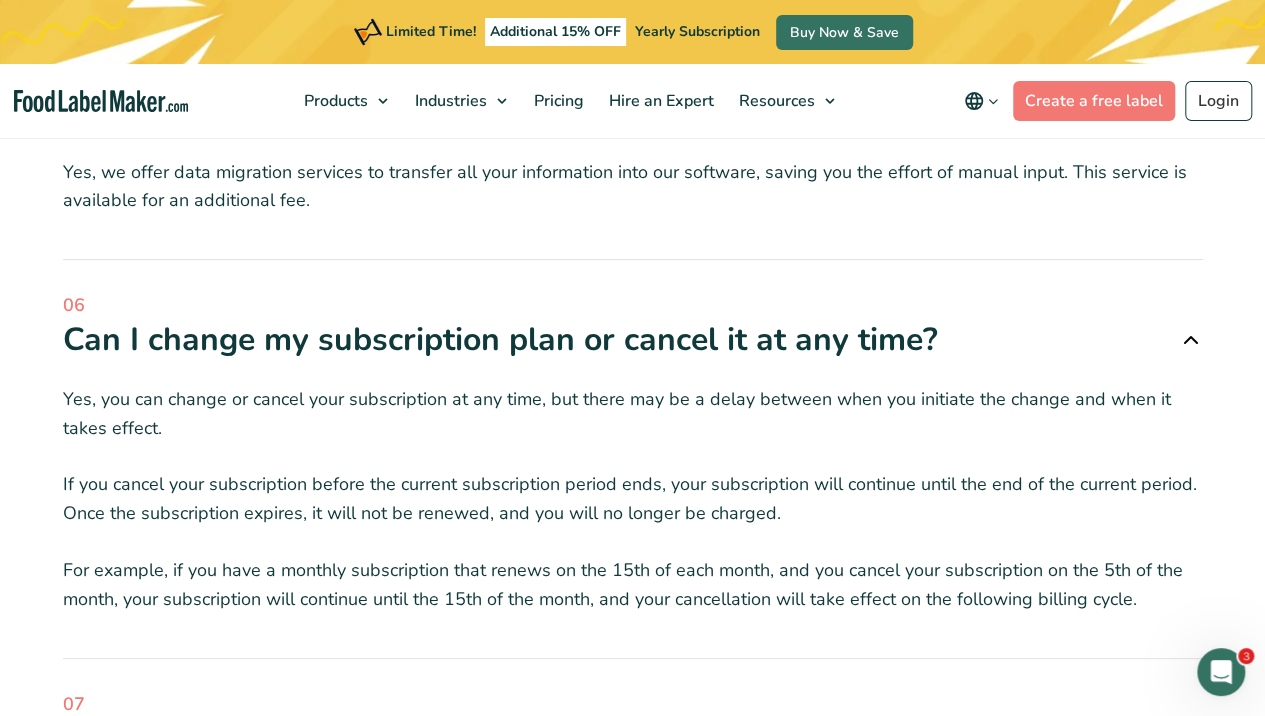 scroll, scrollTop: 7200, scrollLeft: 0, axis: vertical 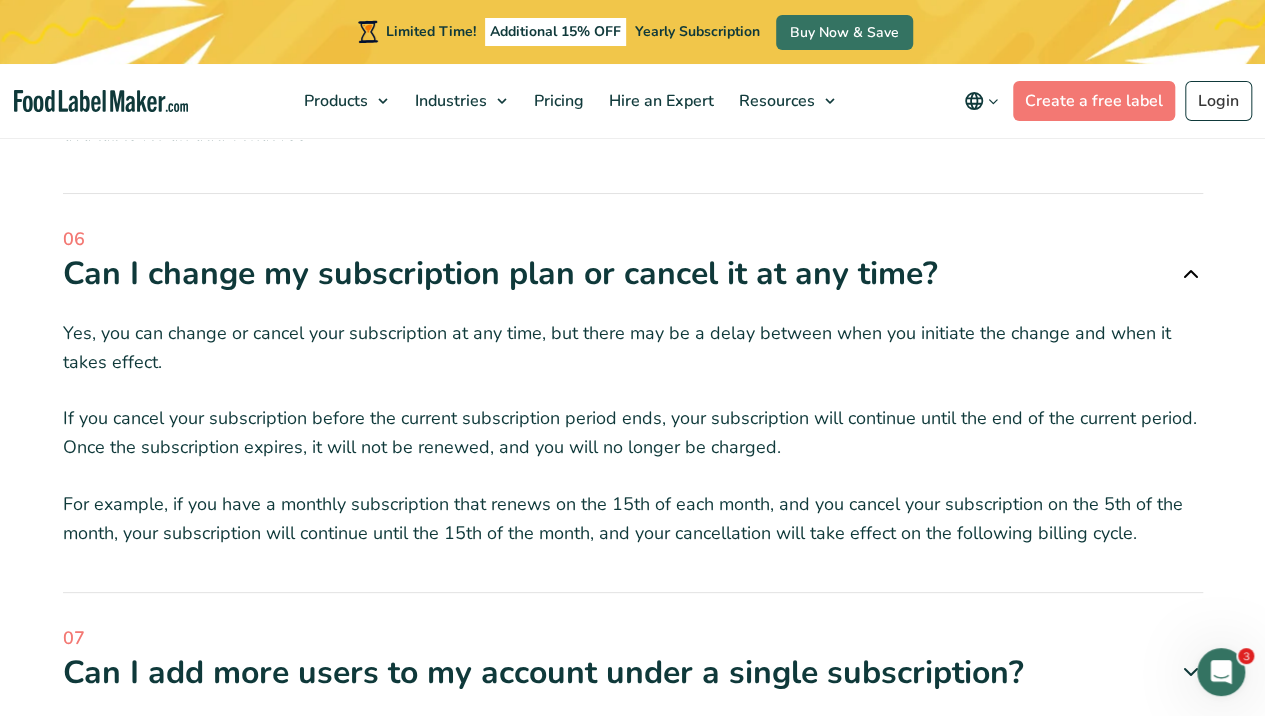 click at bounding box center (1191, 672) 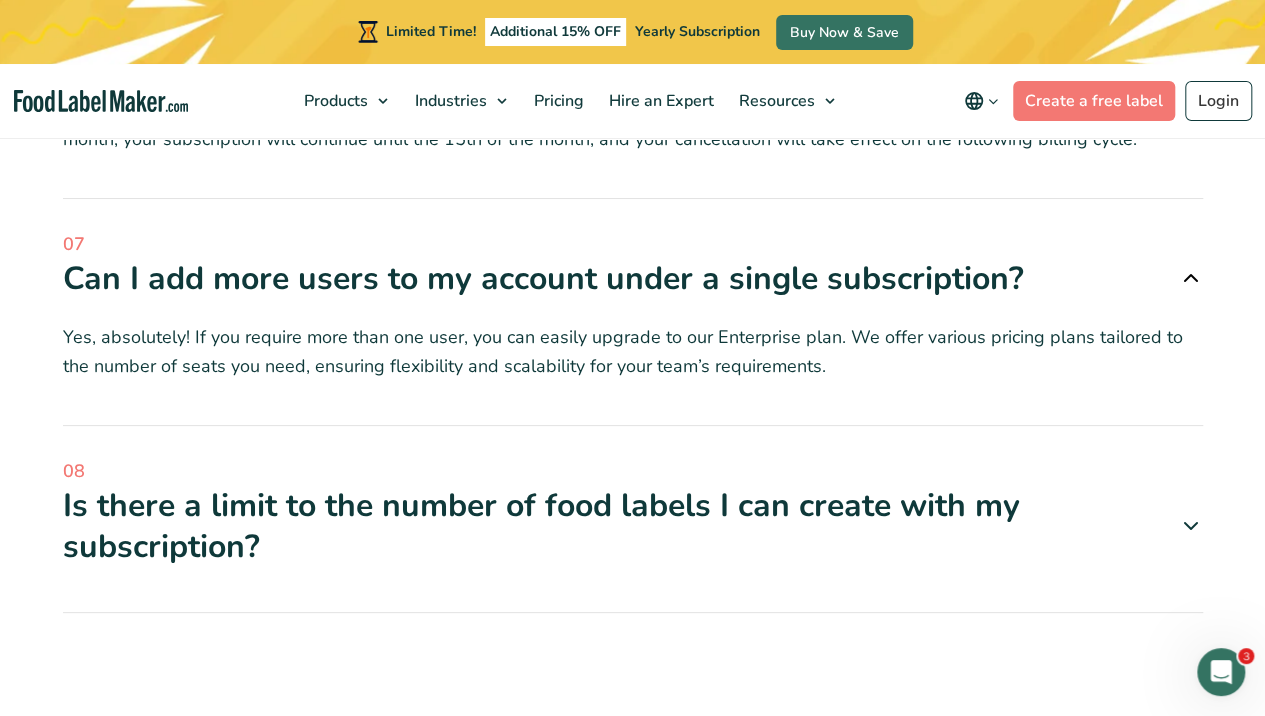 scroll, scrollTop: 7600, scrollLeft: 0, axis: vertical 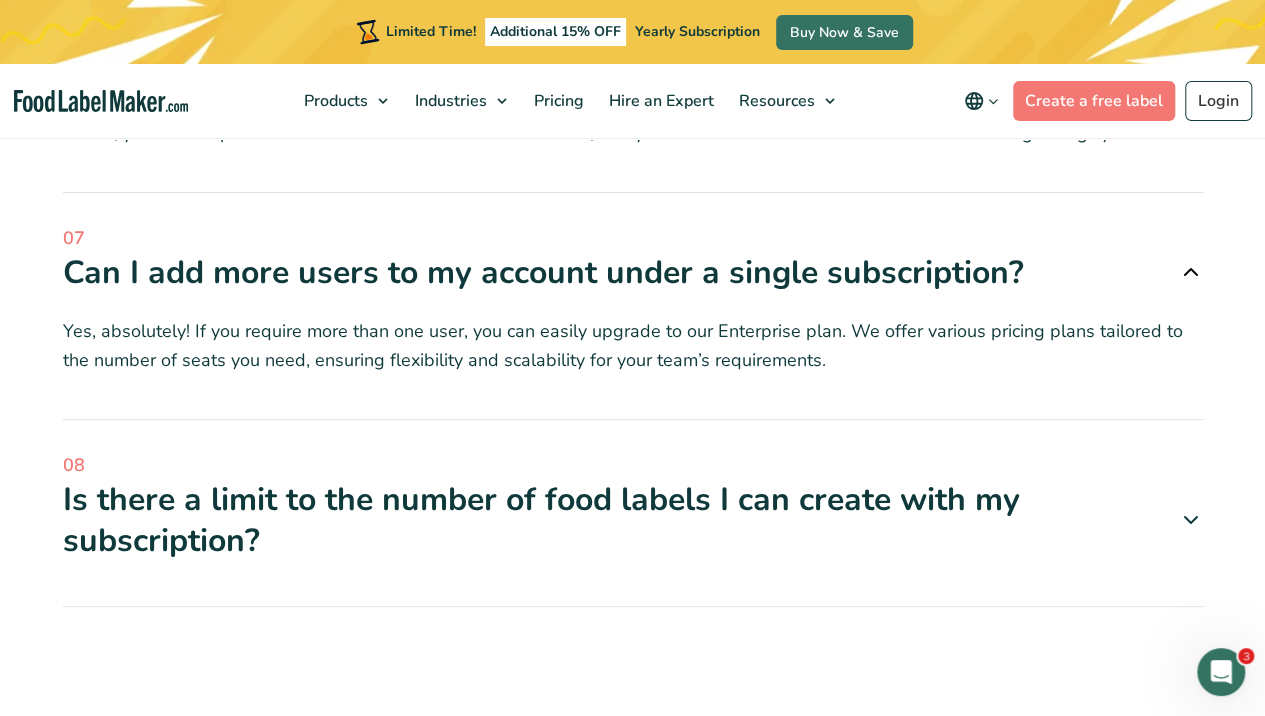 click at bounding box center (1191, 520) 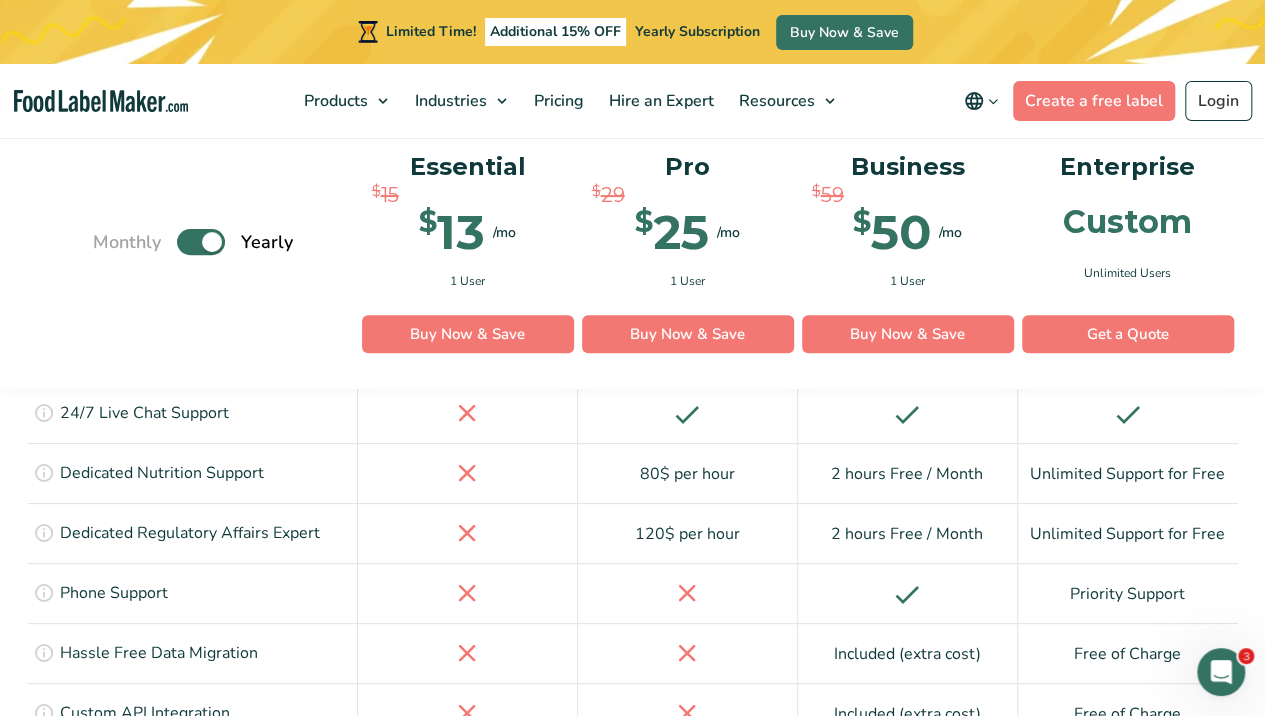 scroll, scrollTop: 3933, scrollLeft: 0, axis: vertical 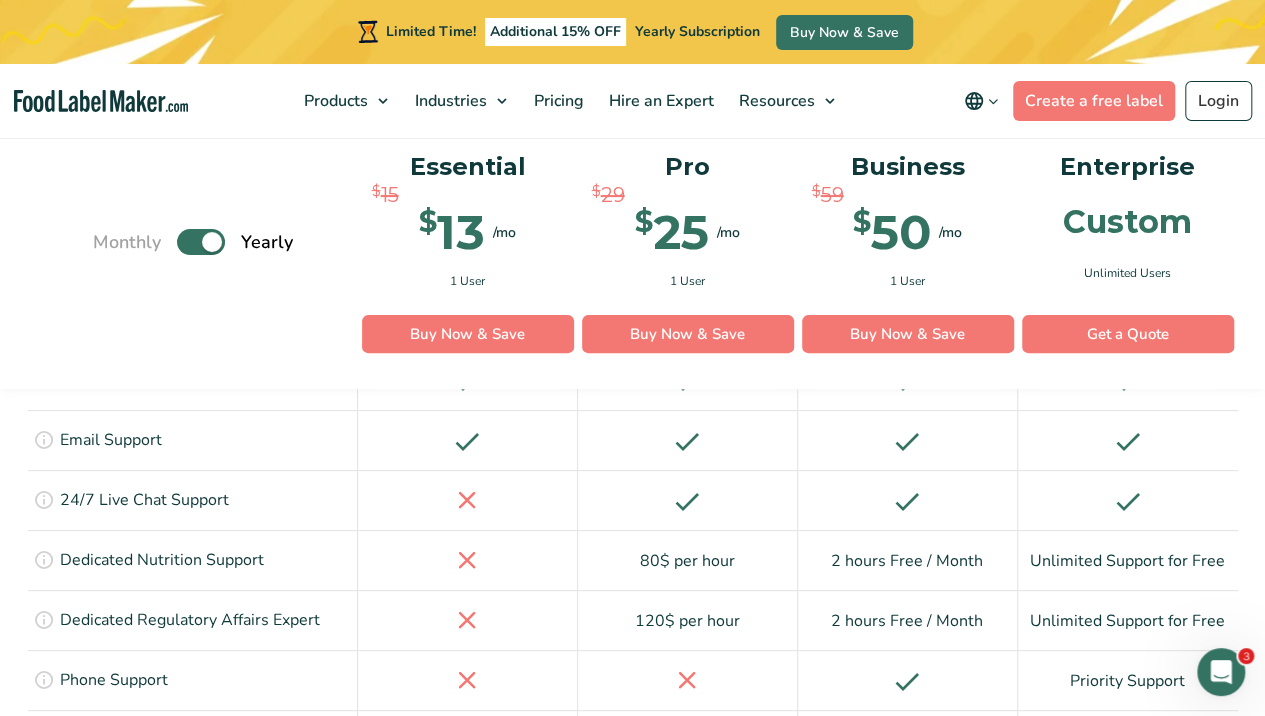 click on "Toggle" at bounding box center [201, 243] 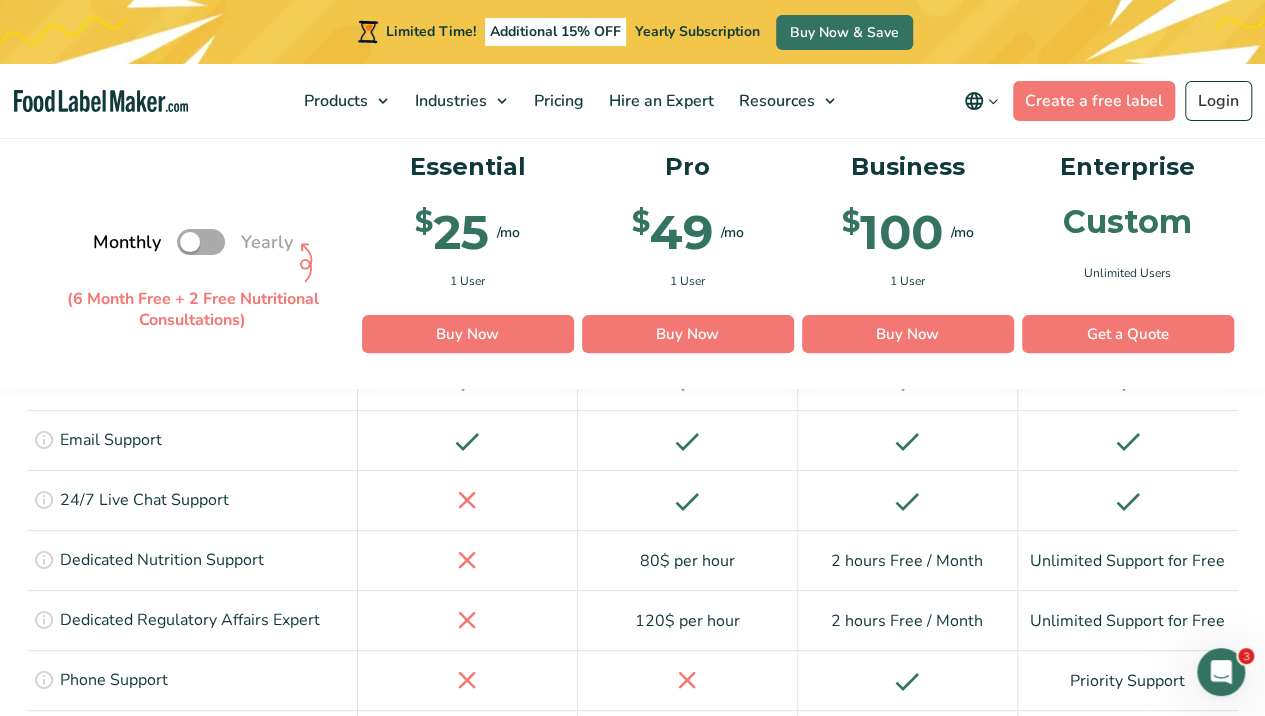 click on "Toggle" at bounding box center (201, 243) 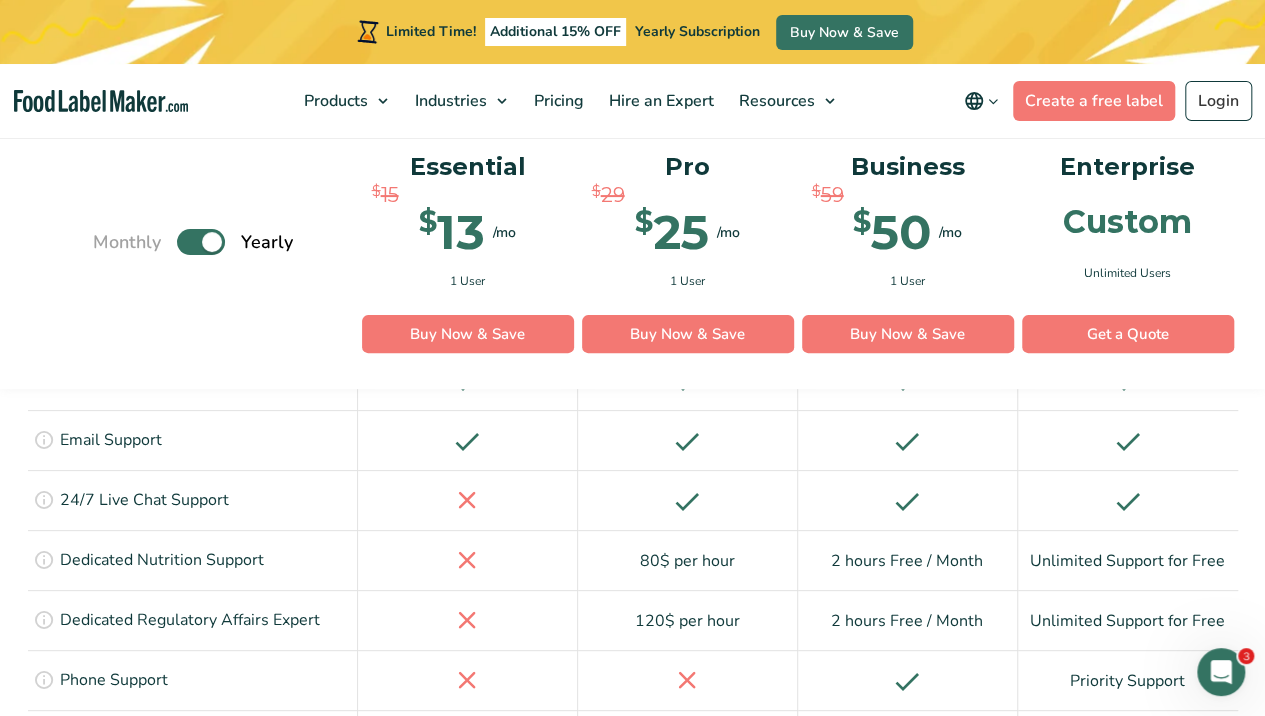 click on "Toggle" at bounding box center [201, 243] 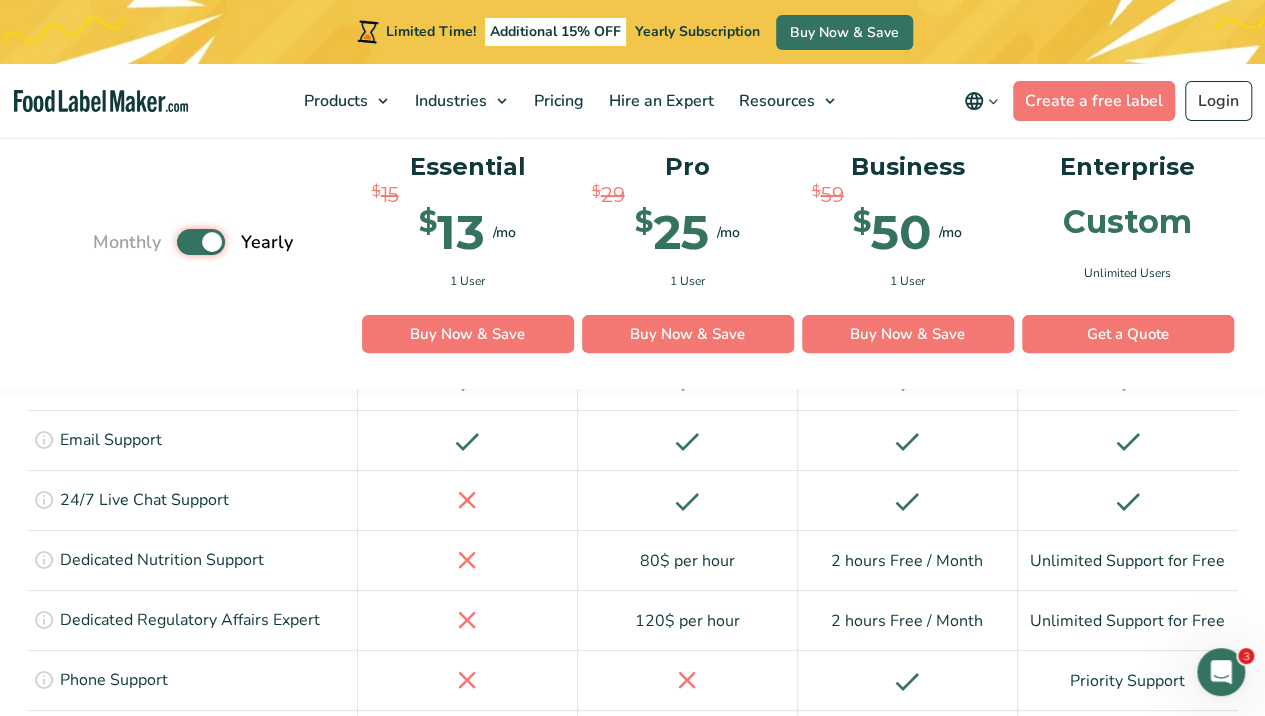 click on "Toggle" at bounding box center [103, 242] 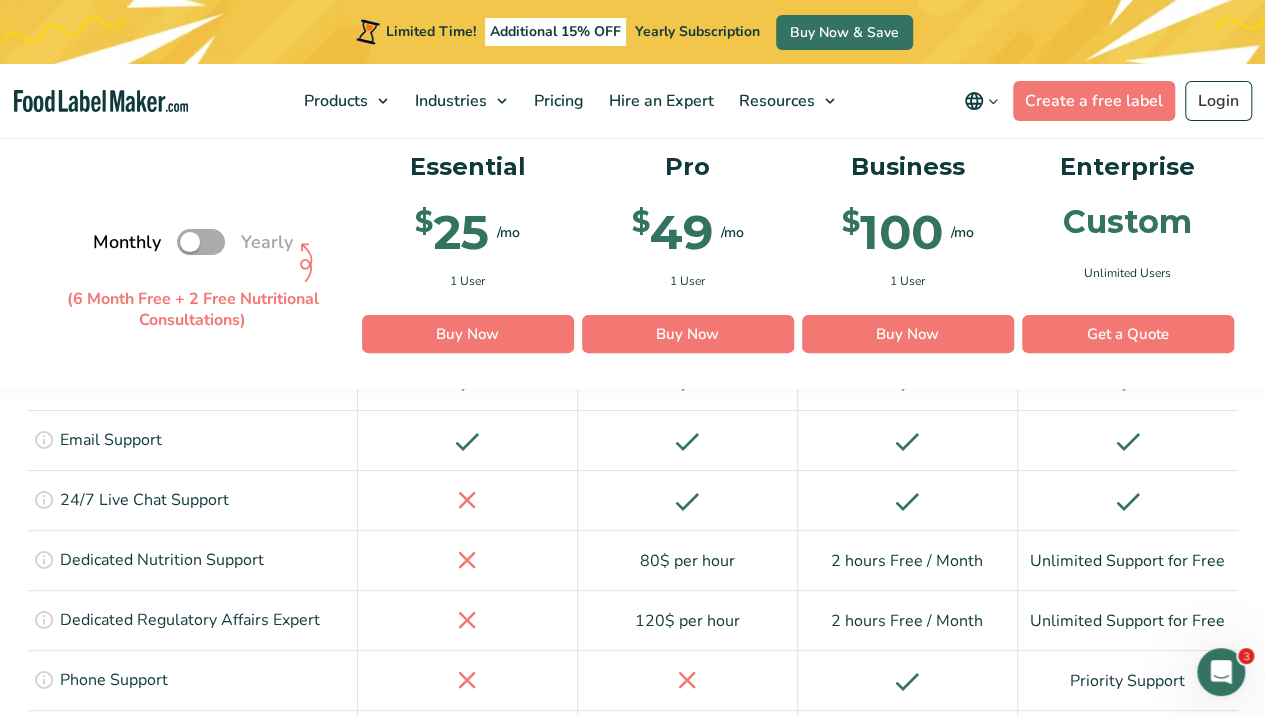 click on "Toggle" at bounding box center (201, 243) 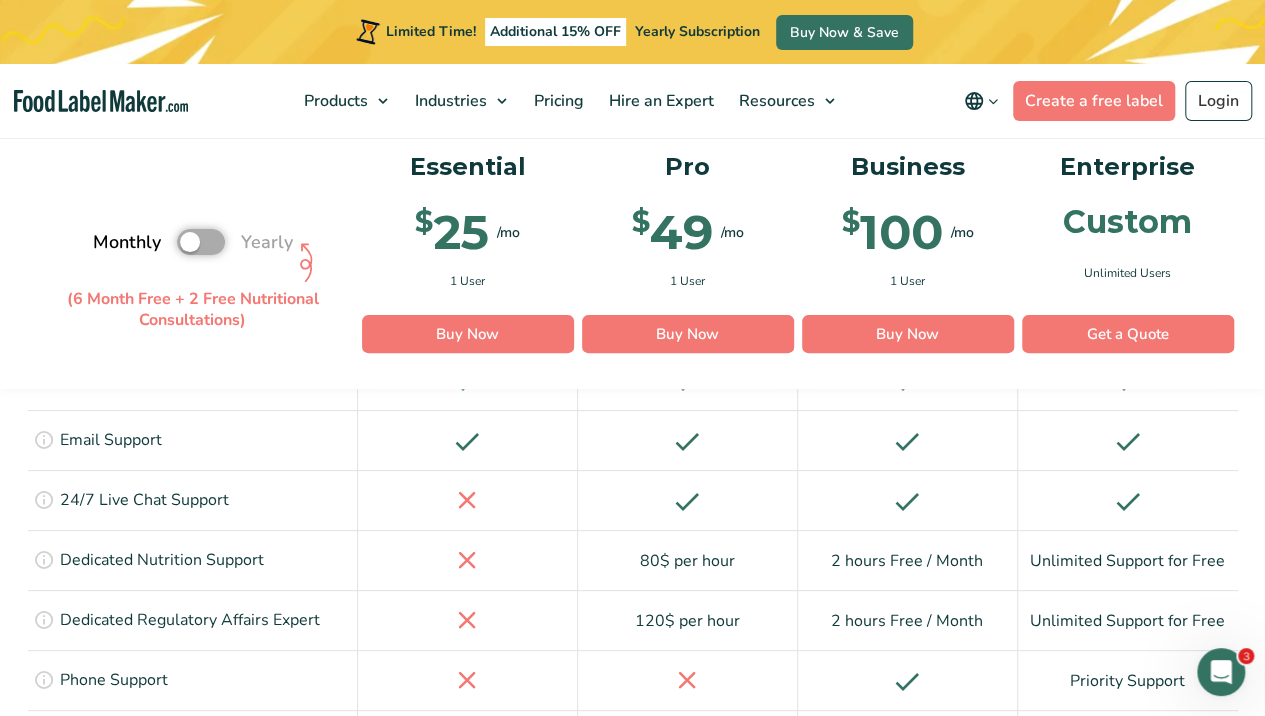 checkbox on "true" 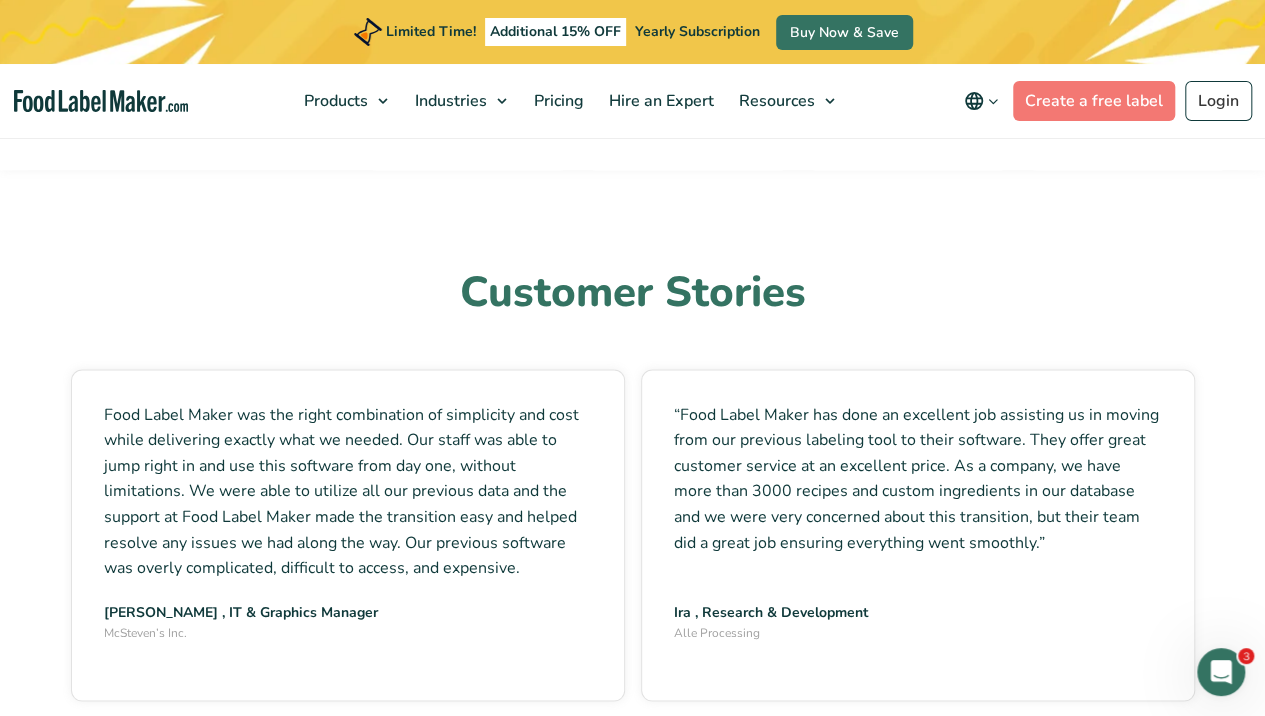 scroll, scrollTop: 5333, scrollLeft: 0, axis: vertical 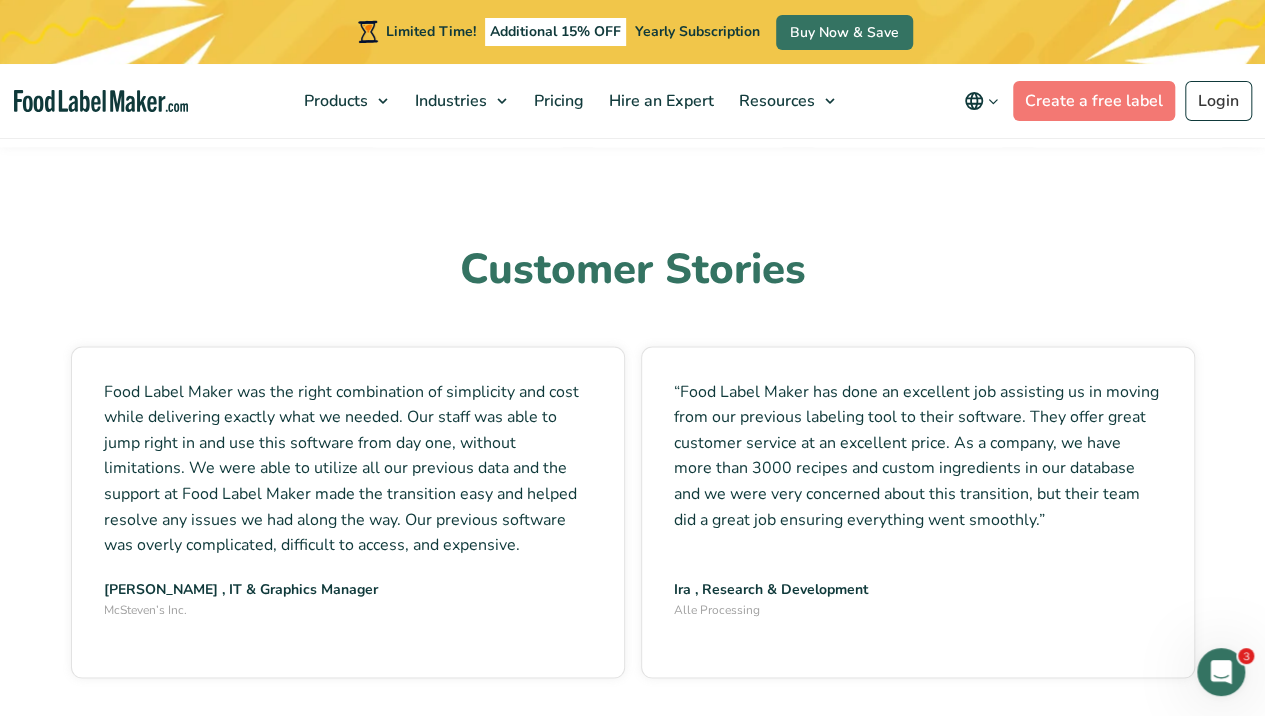 click on "Ira                                                                                                    , Research & Development
Alle Processing" at bounding box center (918, 599) 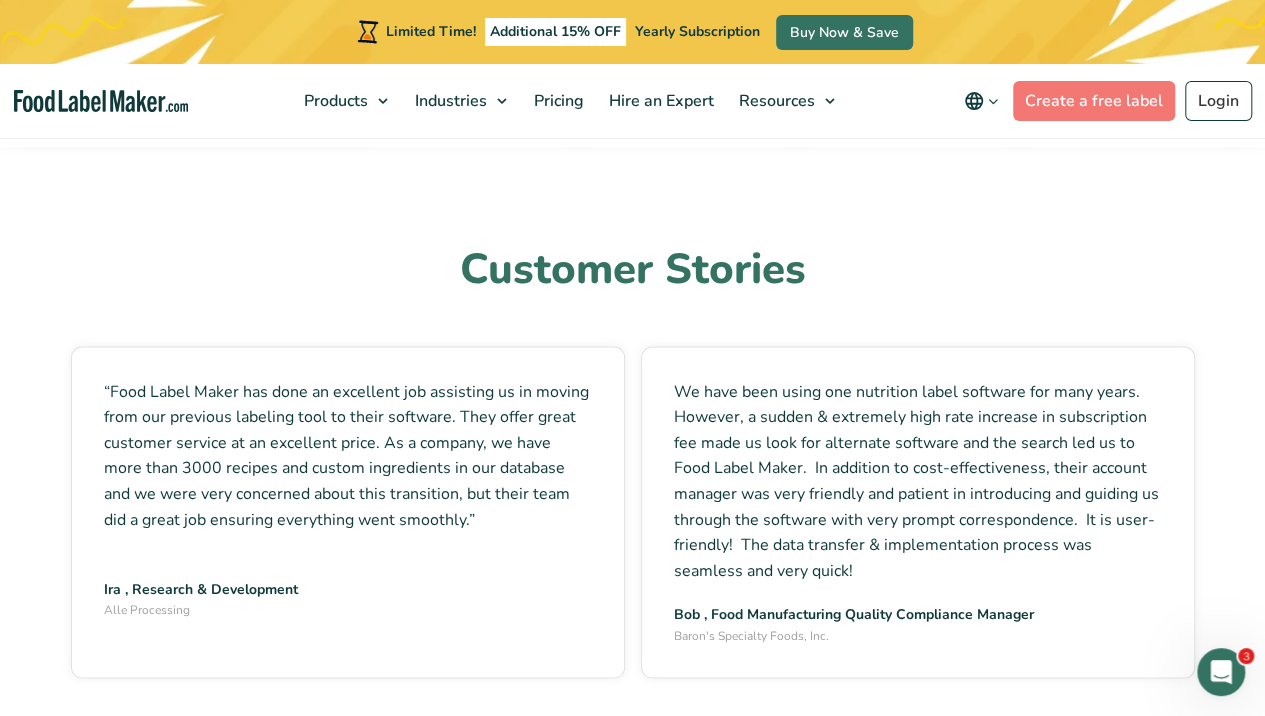 click on "We have been using one nutrition label software for many years.  However, a sudden & extremely high rate increase in subscription fee made us look for alternate software and the search led us to Food Label Maker.  In addition to cost-effectiveness, their account manager was very friendly and patient in introducing and guiding us through the software with very prompt correspondence.  It is user-friendly!  The data transfer & implementation process was seamless and very quick!
Baron's Specialty Foods, Inc." at bounding box center (918, 512) 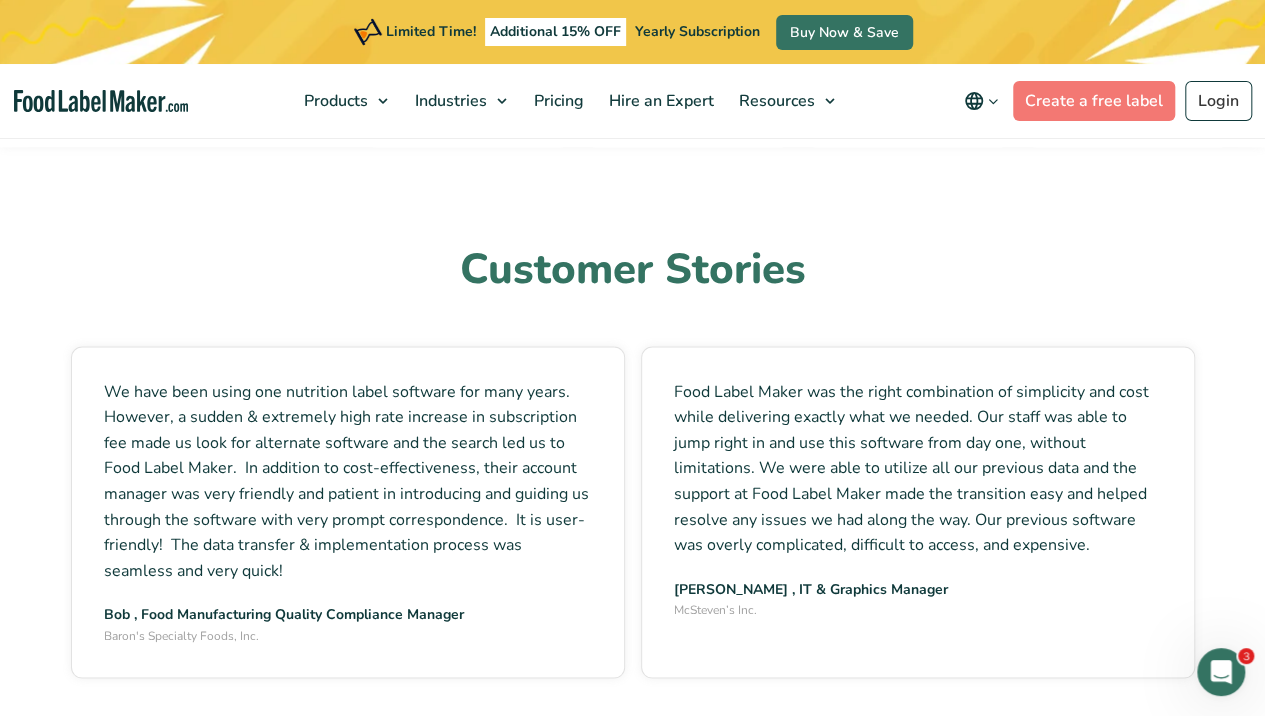 click on "Charlie                                                                                                    , IT & Graphics Manager
McSteven’s Inc." at bounding box center [918, 599] 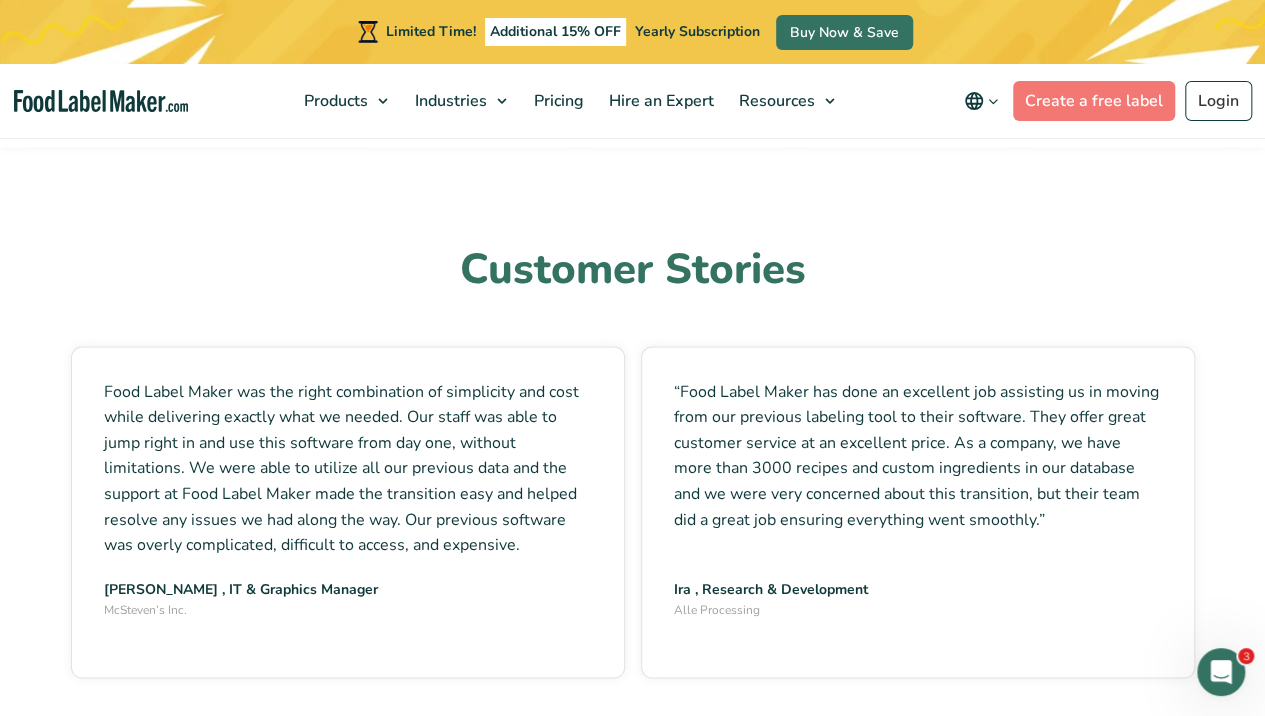 click on "Ira                                                                                                    , Research & Development
Alle Processing" at bounding box center [918, 599] 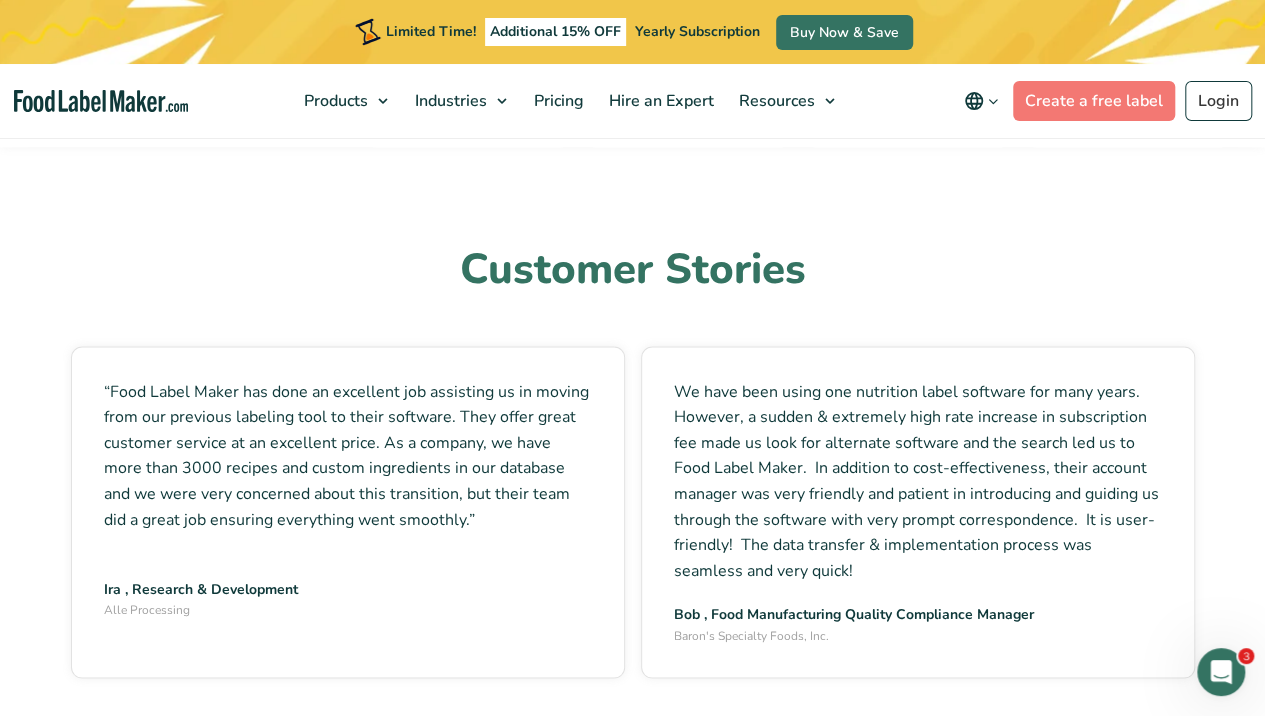 click on "We have been using one nutrition label software for many years.  However, a sudden & extremely high rate increase in subscription fee made us look for alternate software and the search led us to Food Label Maker.  In addition to cost-effectiveness, their account manager was very friendly and patient in introducing and guiding us through the software with very prompt correspondence.  It is user-friendly!  The data transfer & implementation process was seamless and very quick!
Baron's Specialty Foods, Inc." at bounding box center [918, 512] 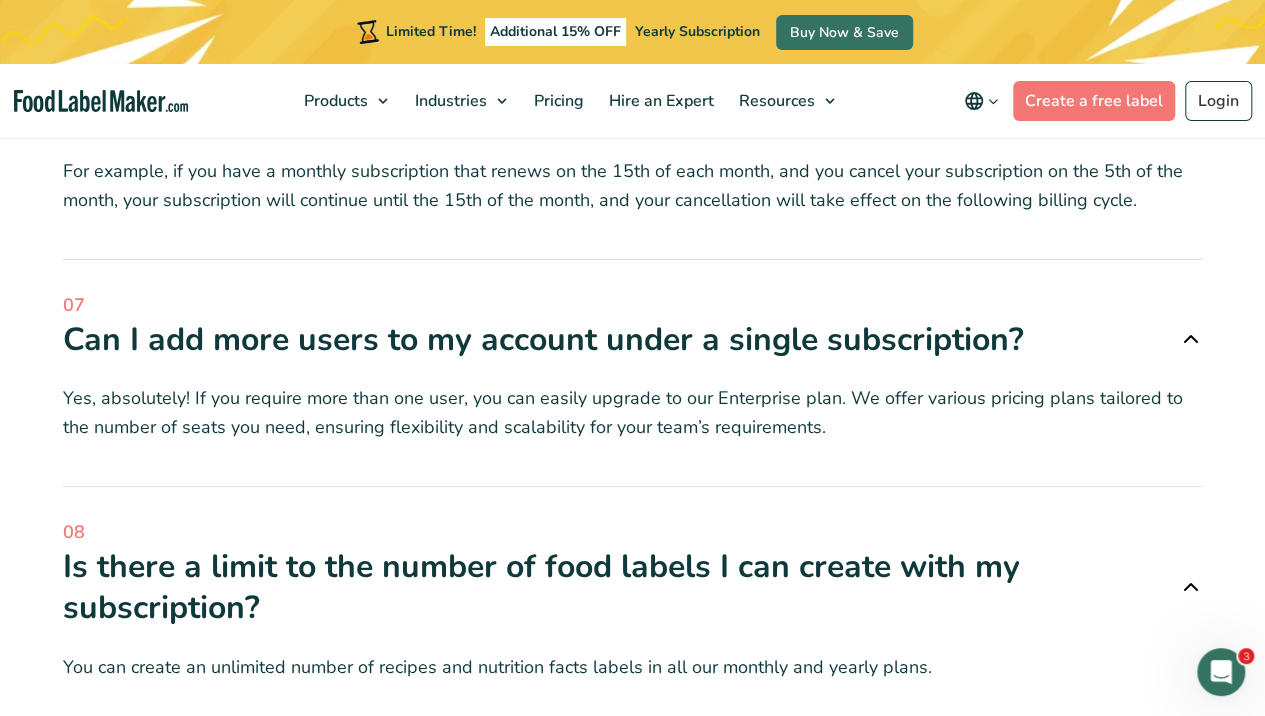 scroll, scrollTop: 7466, scrollLeft: 0, axis: vertical 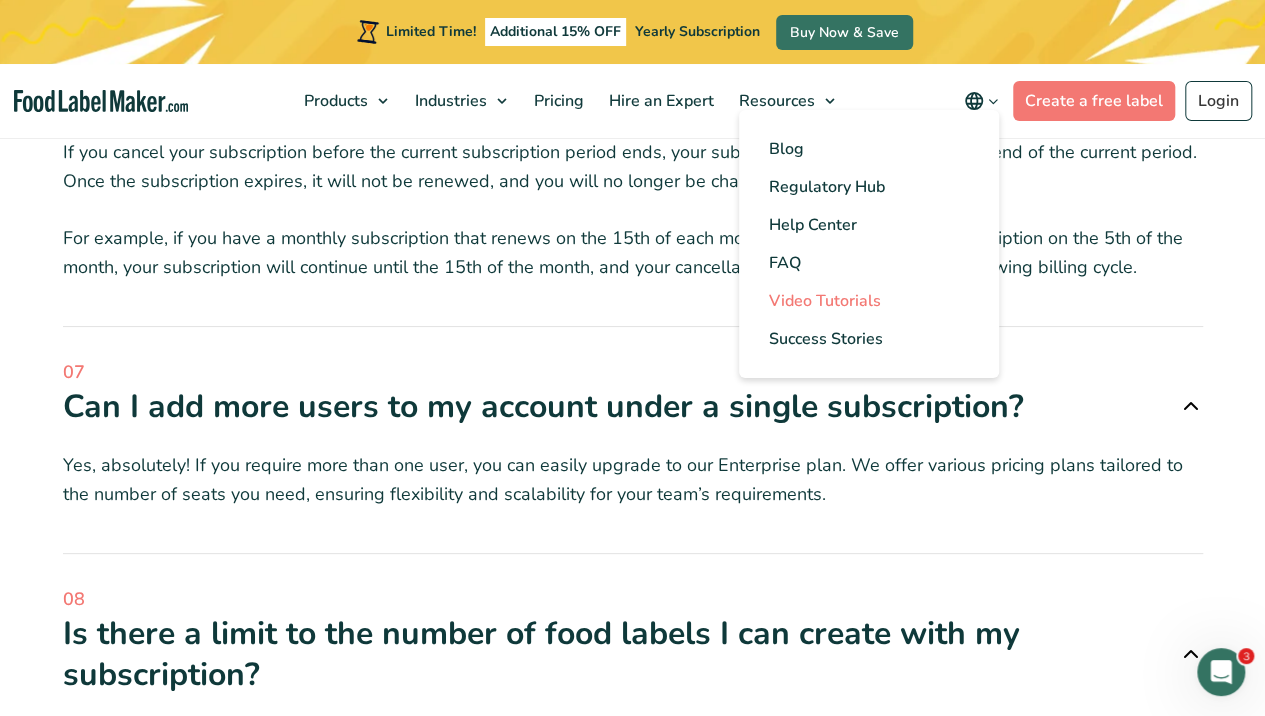 click on "Video Tutorials" at bounding box center [825, 301] 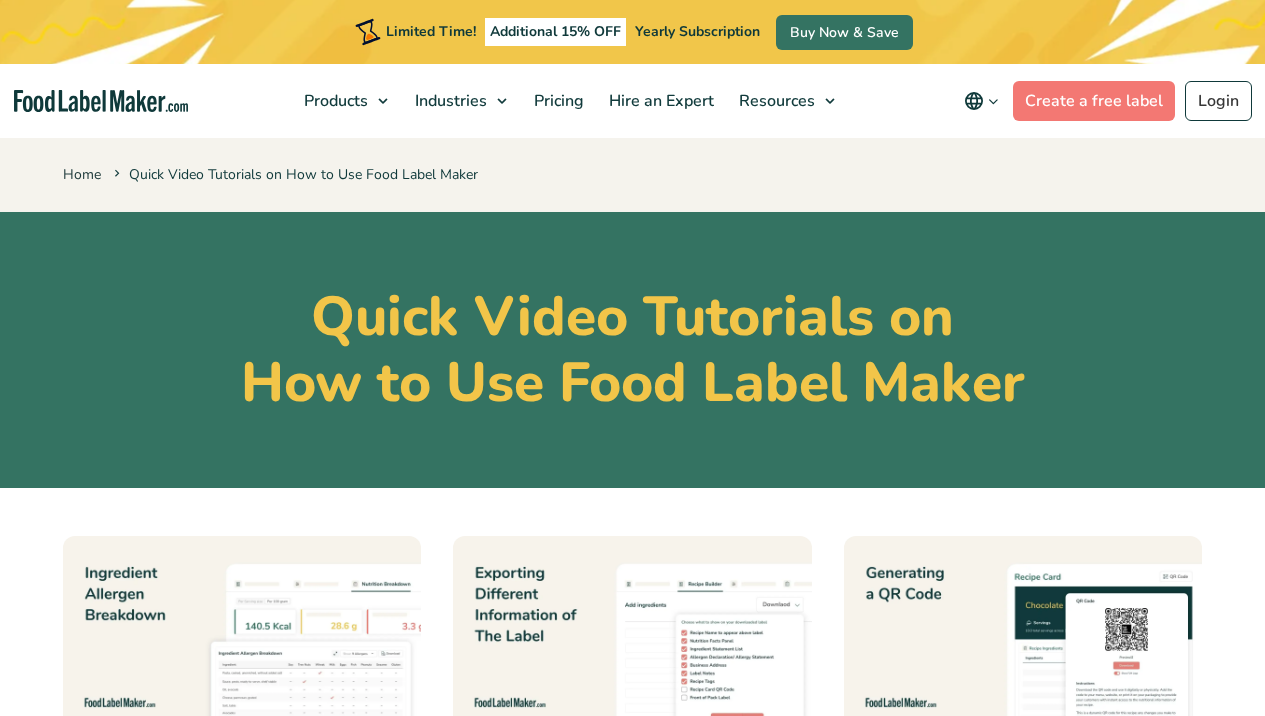 scroll, scrollTop: 333, scrollLeft: 0, axis: vertical 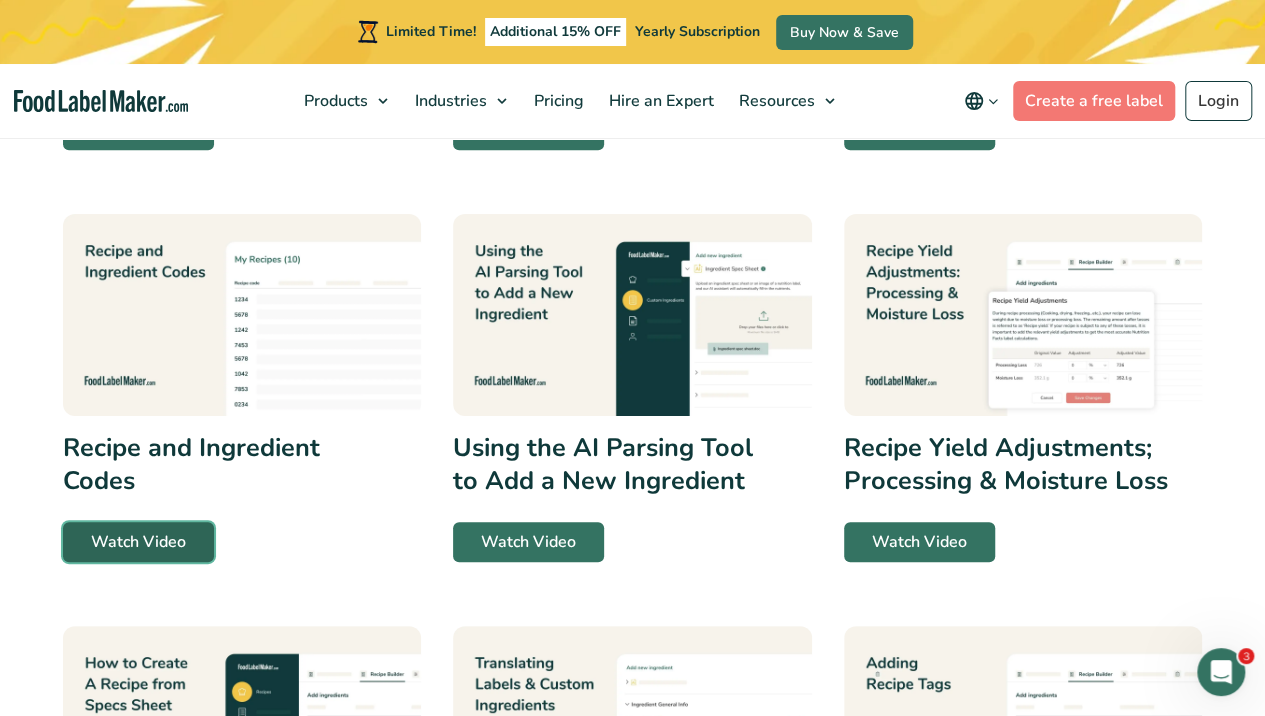 click on "Watch Video" at bounding box center (138, 542) 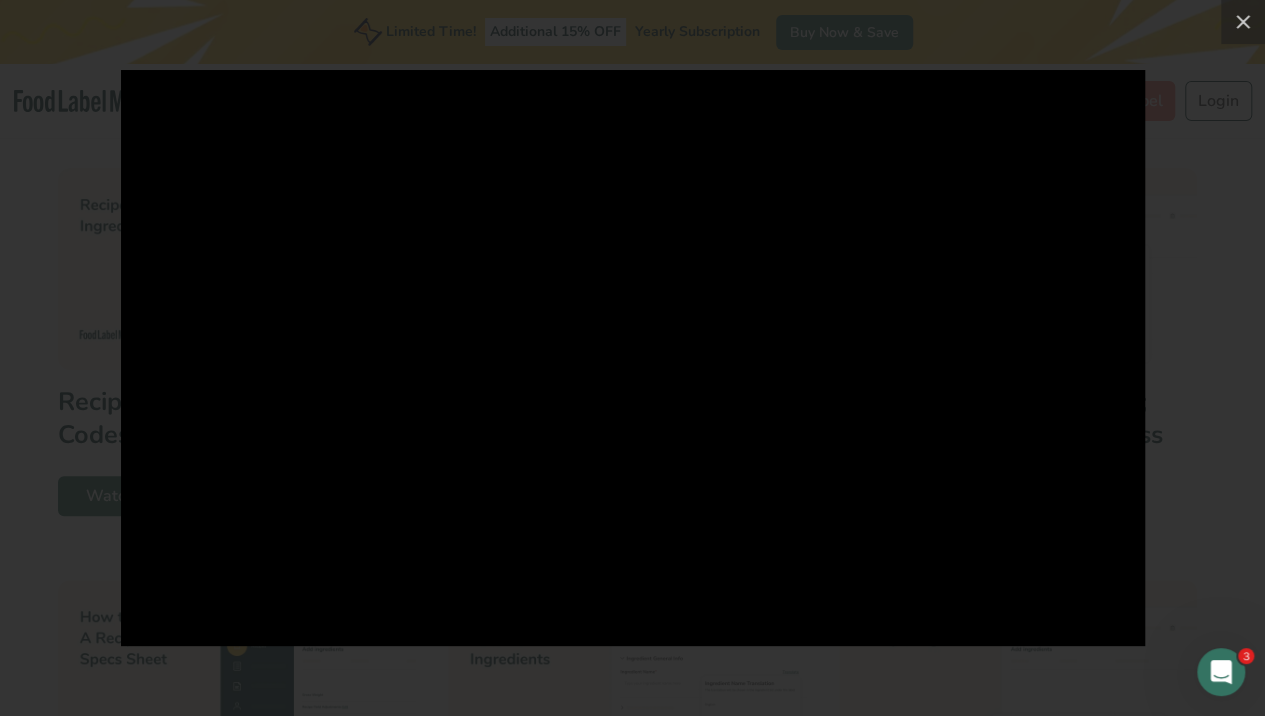 scroll, scrollTop: 800, scrollLeft: 0, axis: vertical 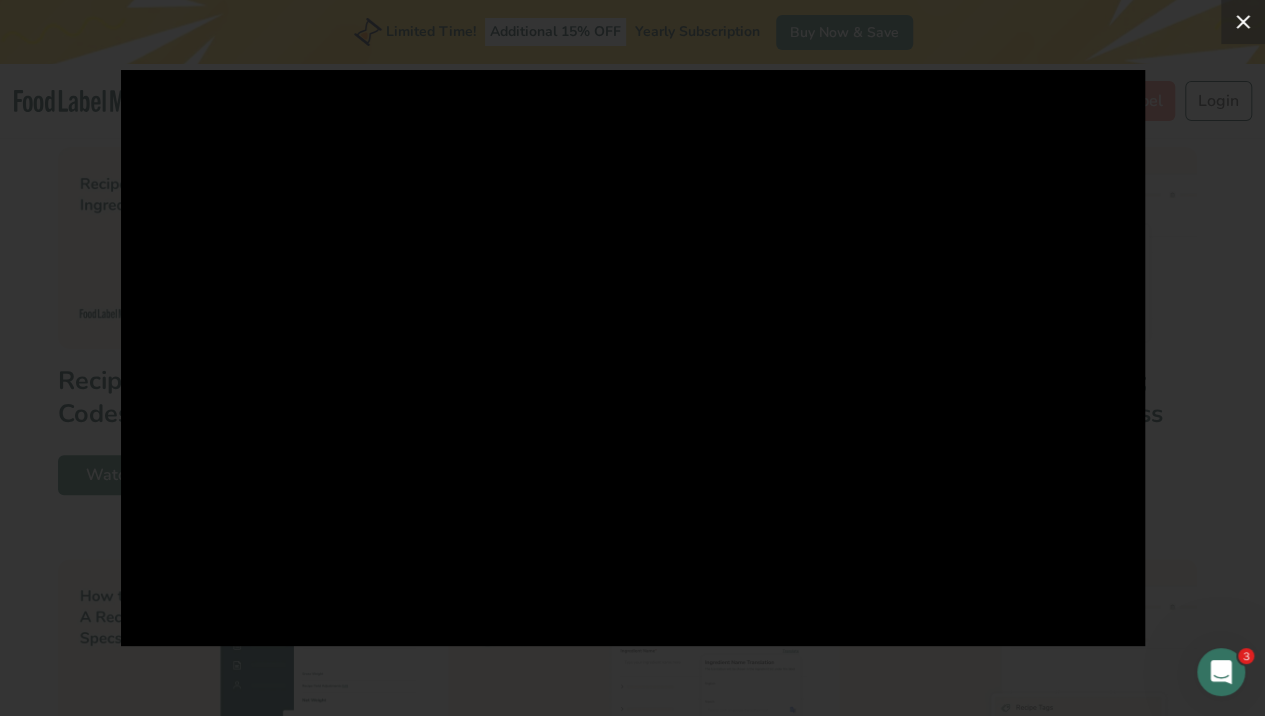click 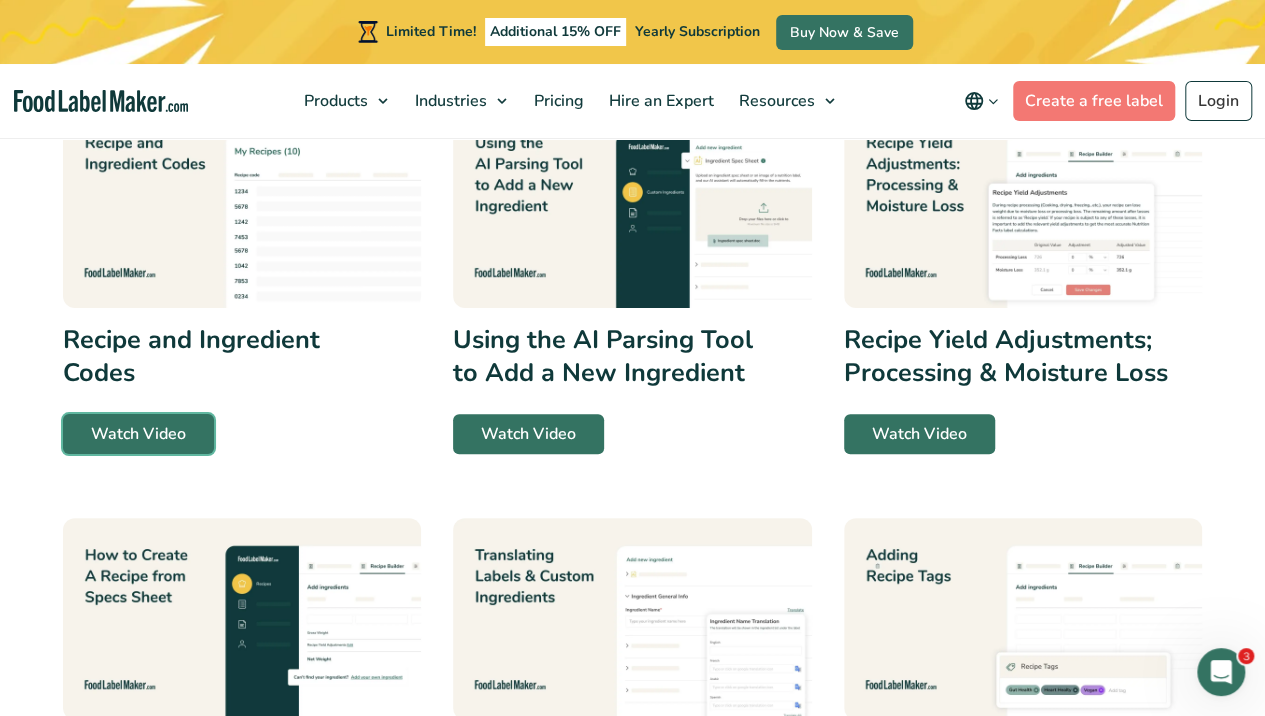 scroll, scrollTop: 866, scrollLeft: 0, axis: vertical 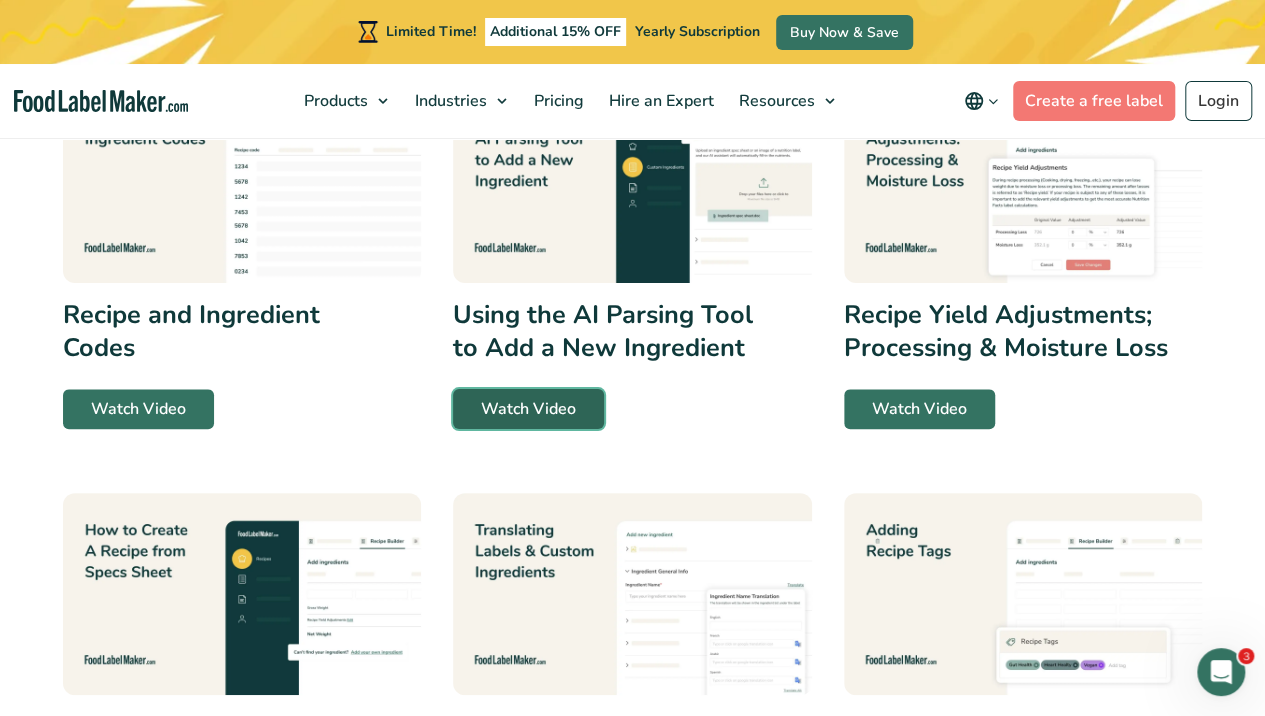 click on "Watch Video" at bounding box center [528, 409] 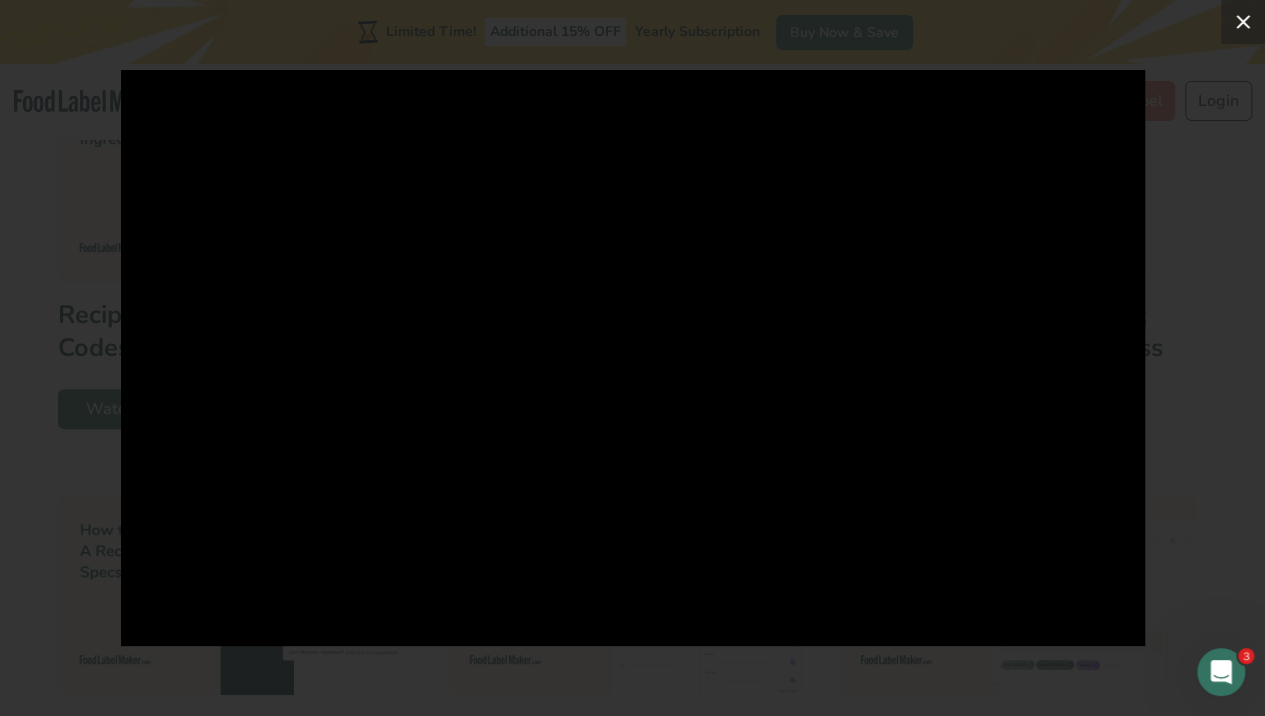 click 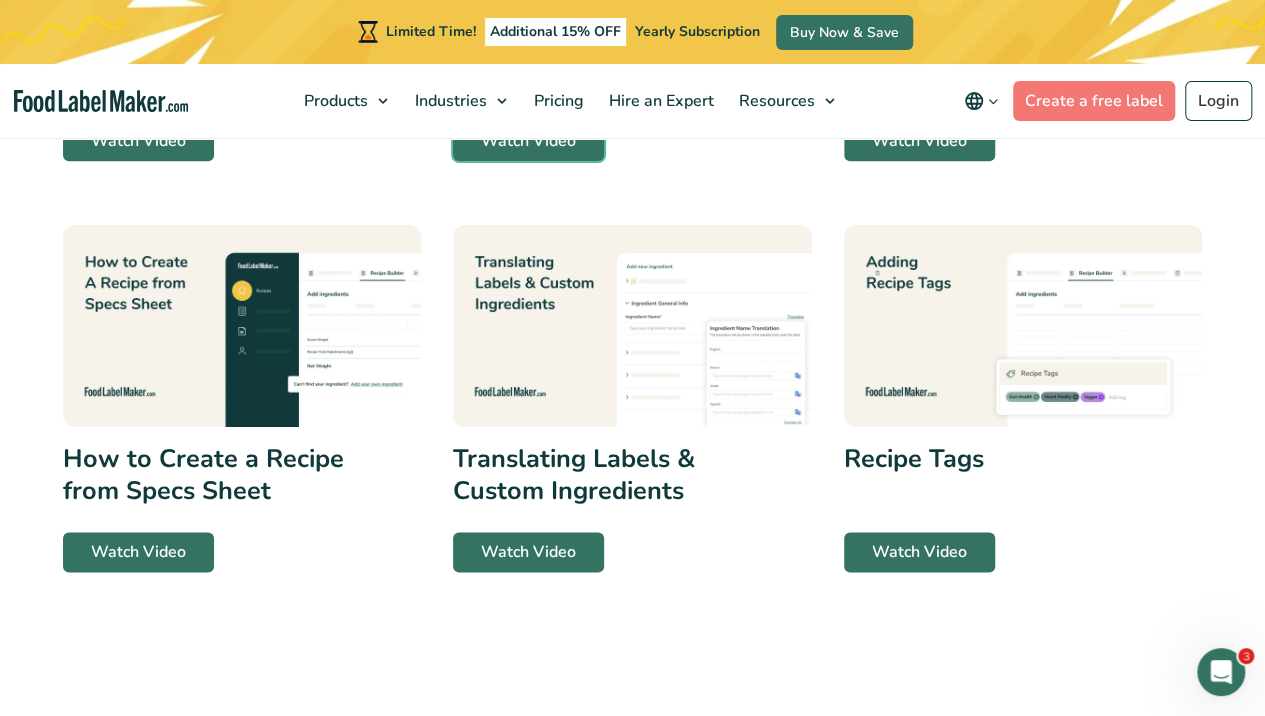 scroll, scrollTop: 1200, scrollLeft: 0, axis: vertical 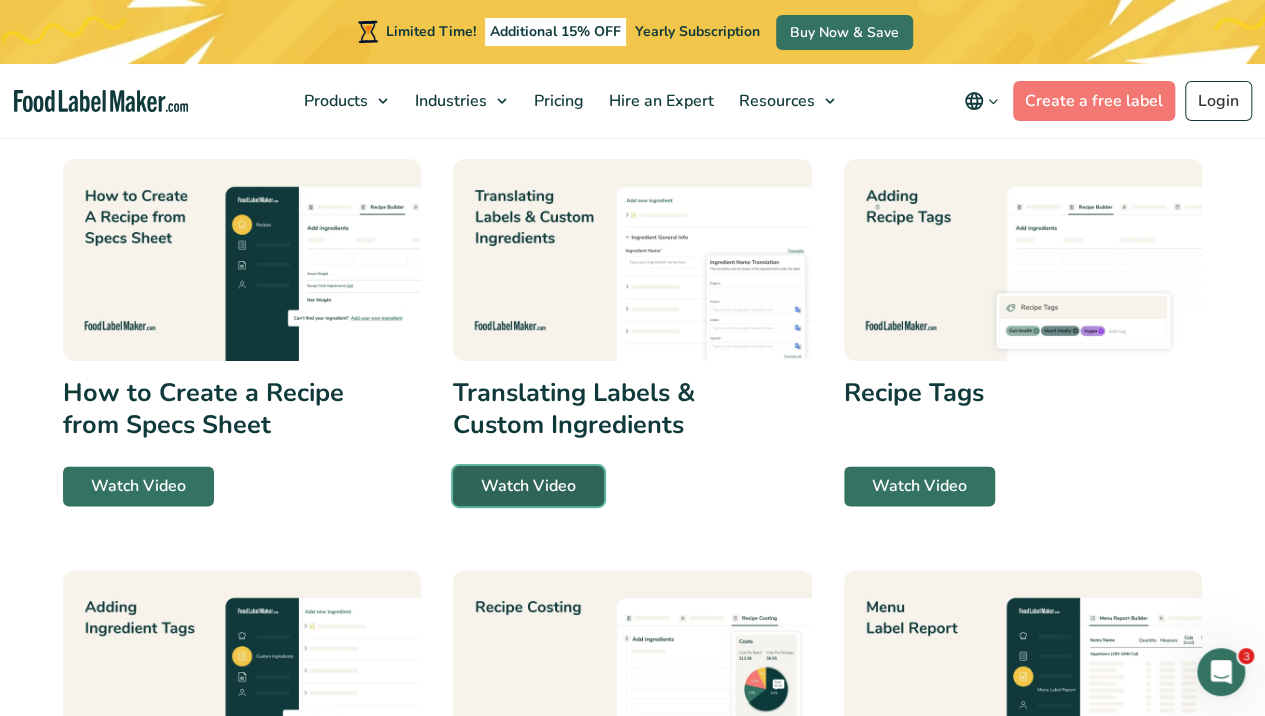 click on "Watch Video" at bounding box center [528, 486] 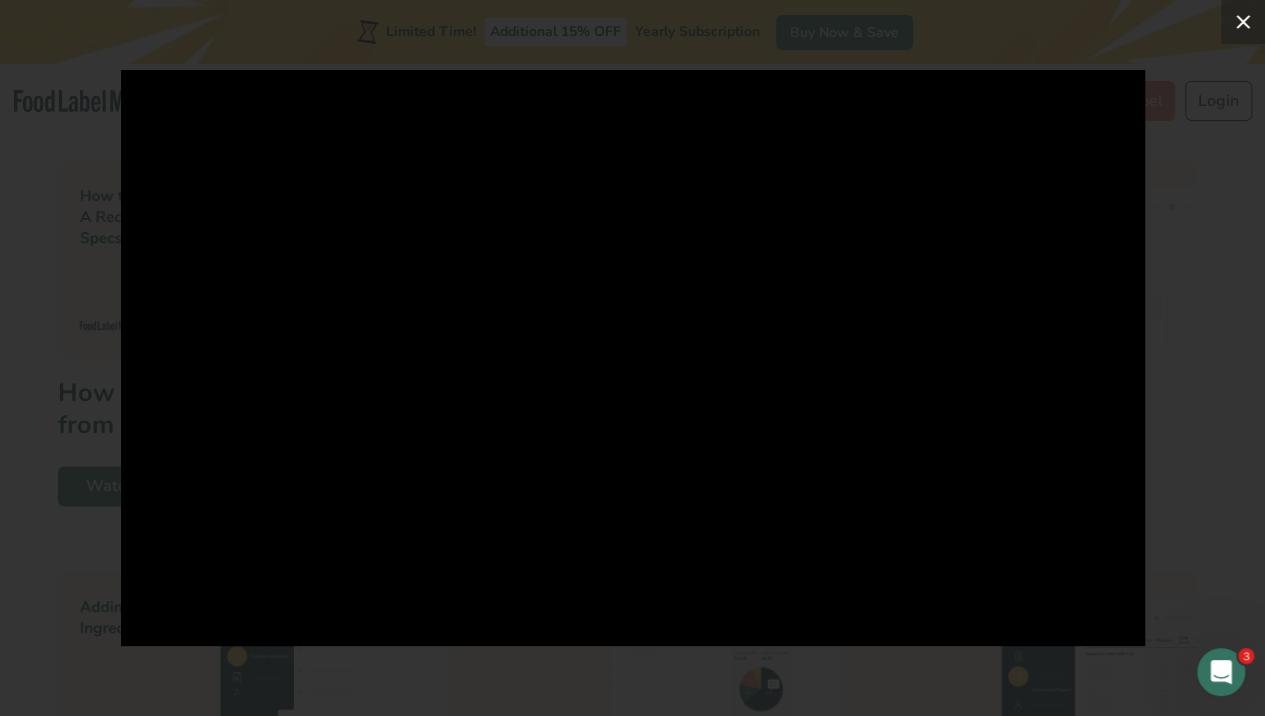 click 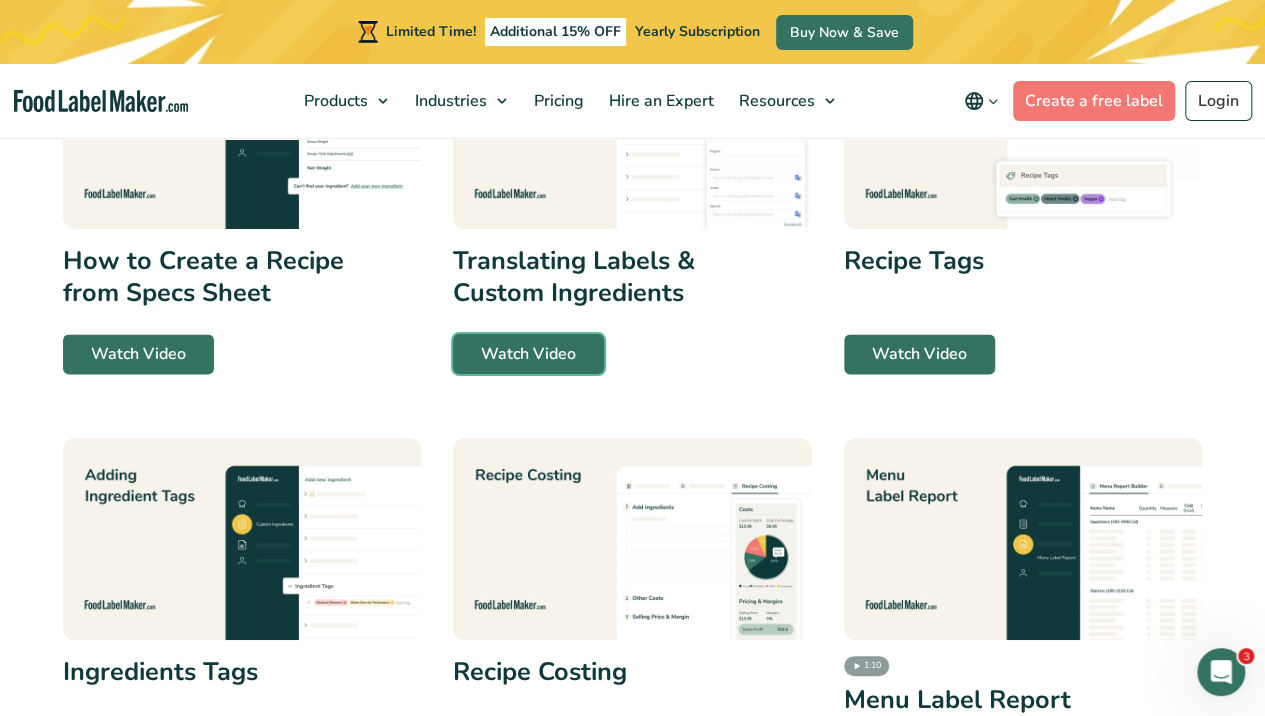 scroll, scrollTop: 1333, scrollLeft: 0, axis: vertical 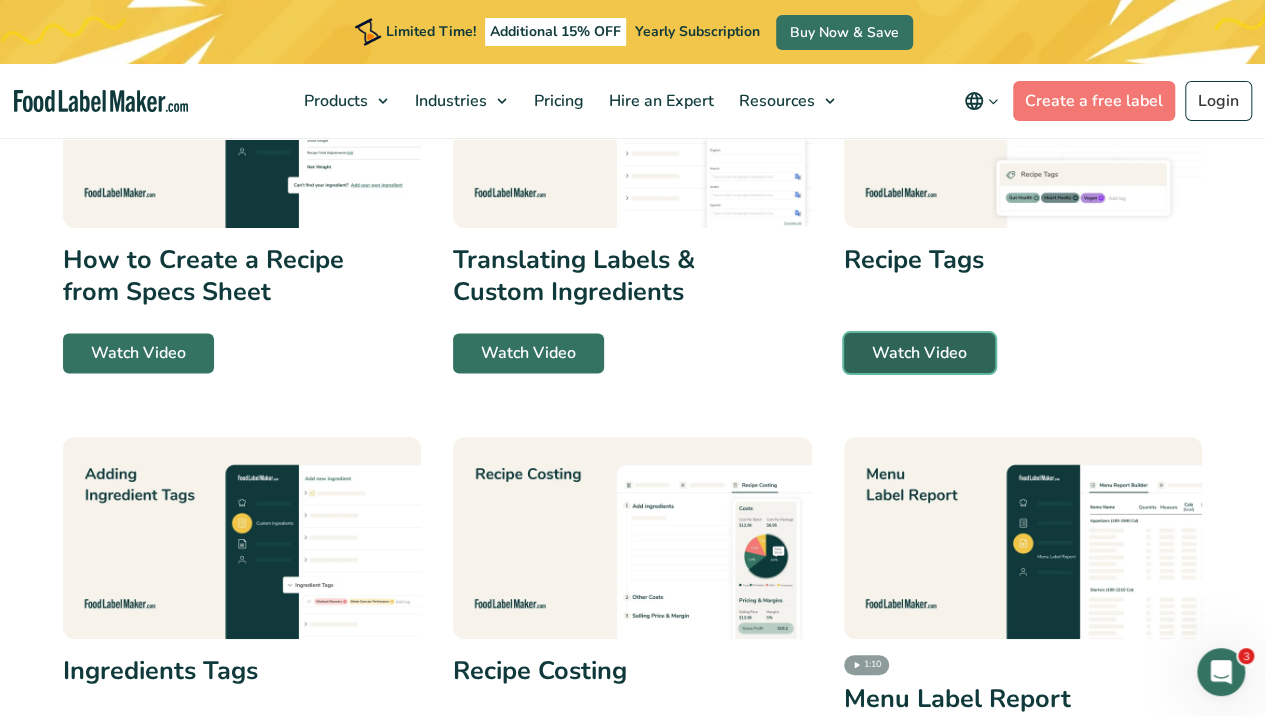 click on "Watch Video" at bounding box center (919, 353) 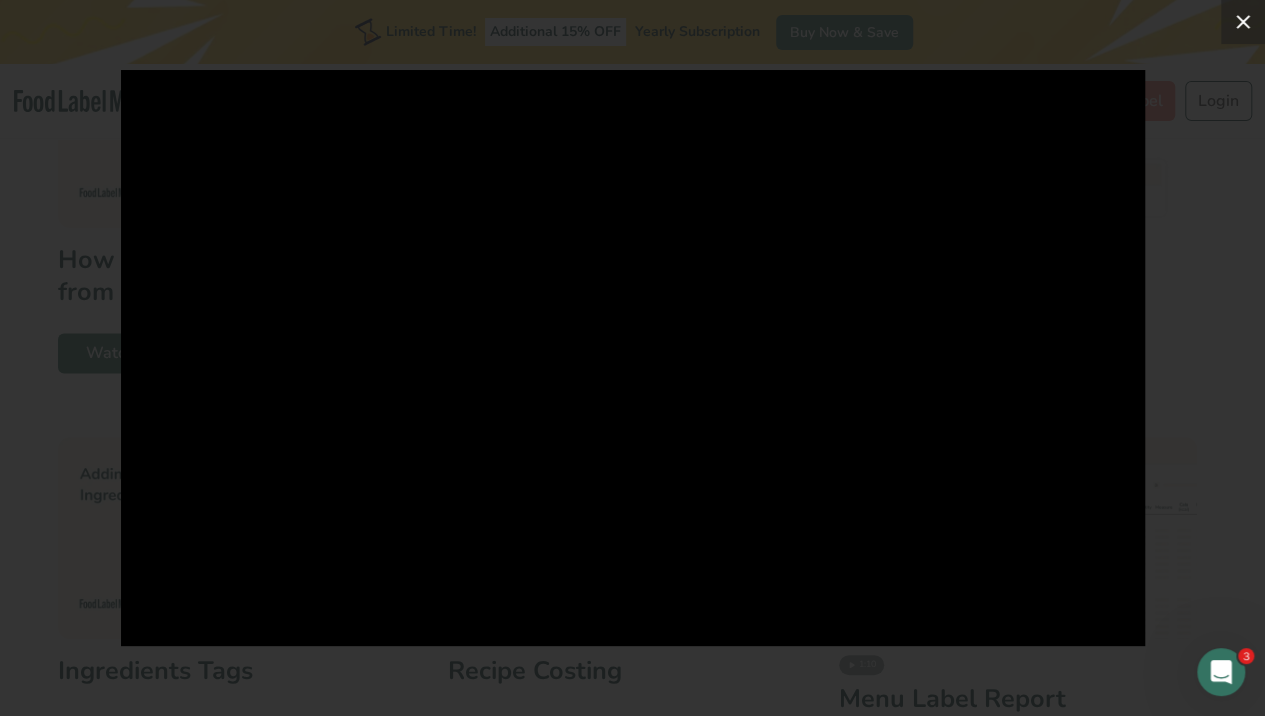 click 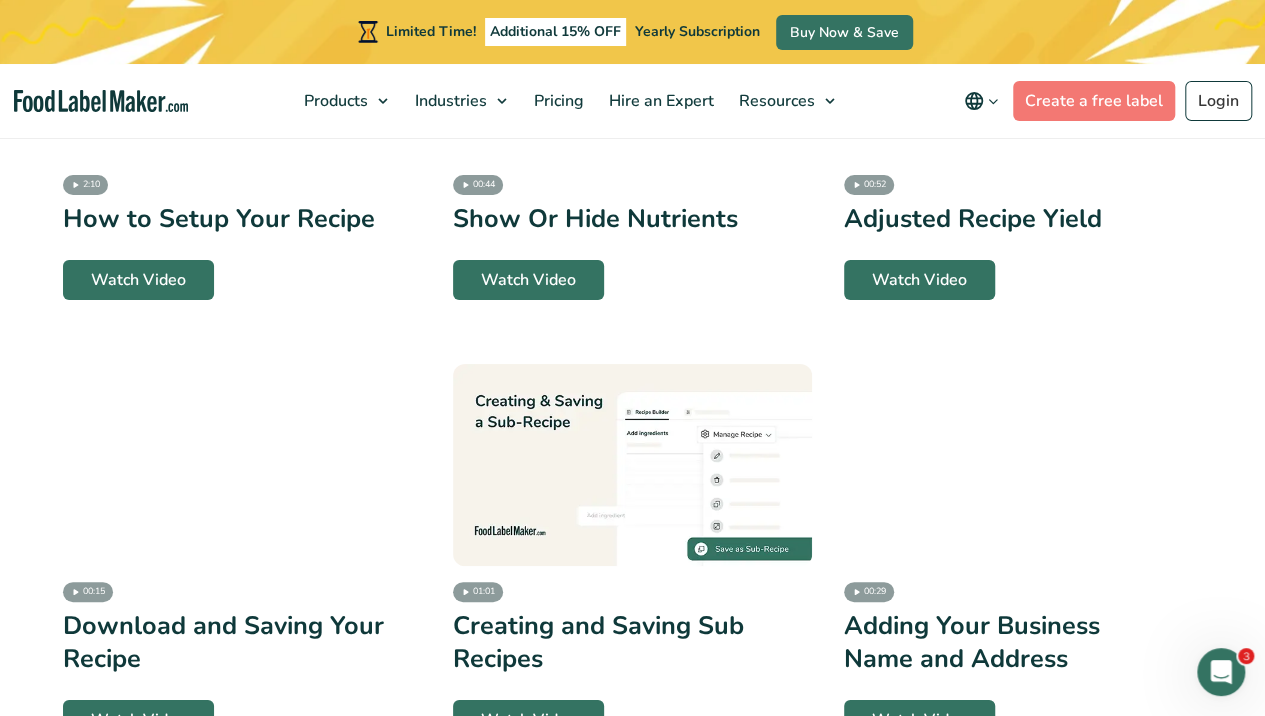 scroll, scrollTop: 3533, scrollLeft: 0, axis: vertical 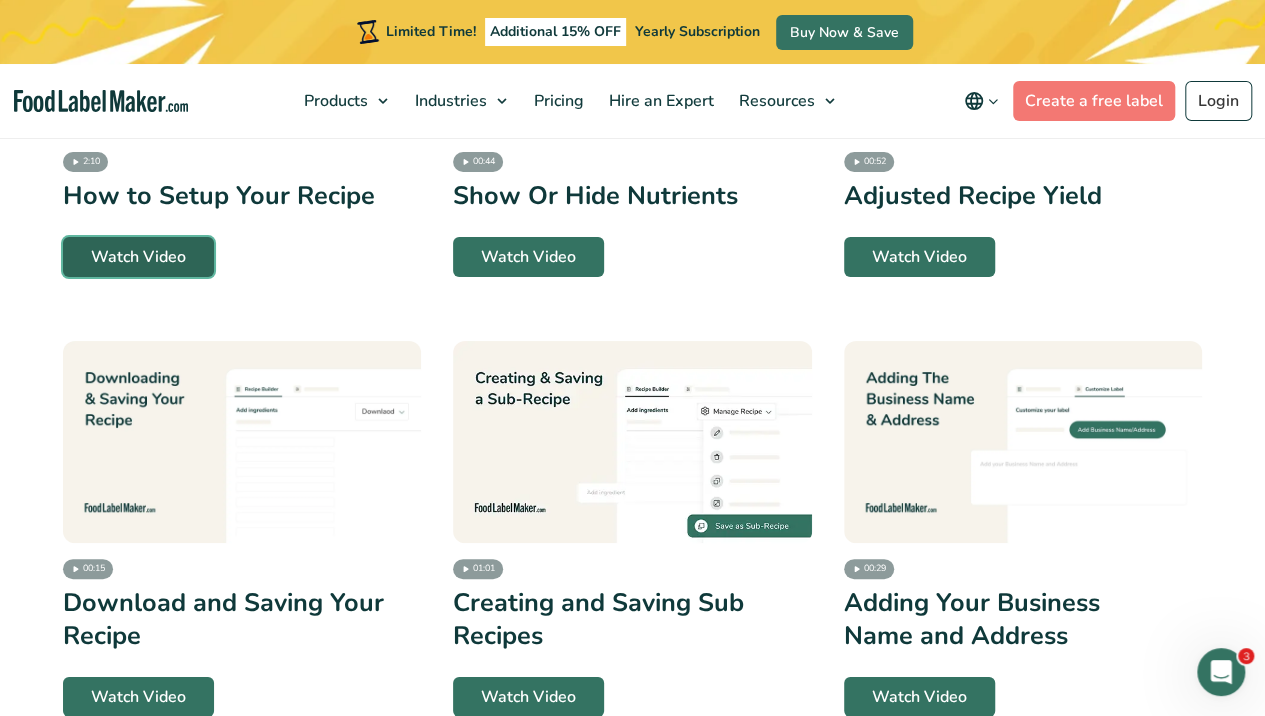 click on "Watch Video" at bounding box center [138, 257] 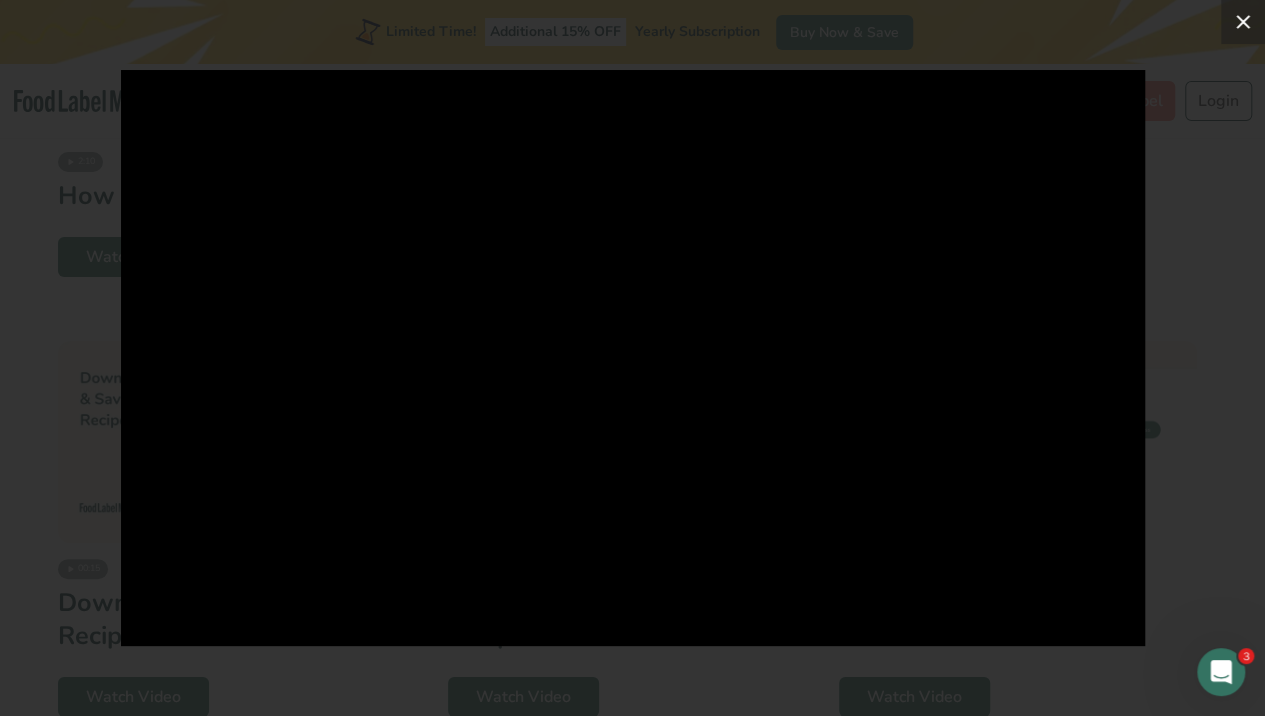 click 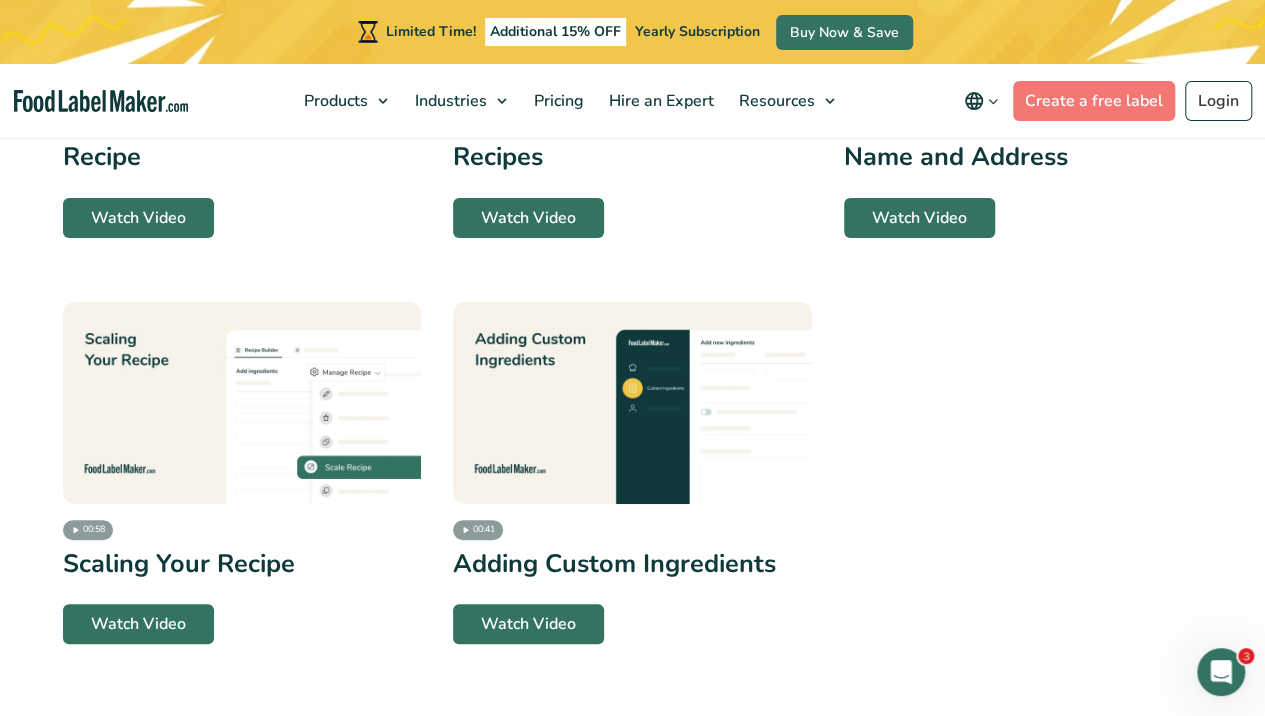 scroll, scrollTop: 4133, scrollLeft: 0, axis: vertical 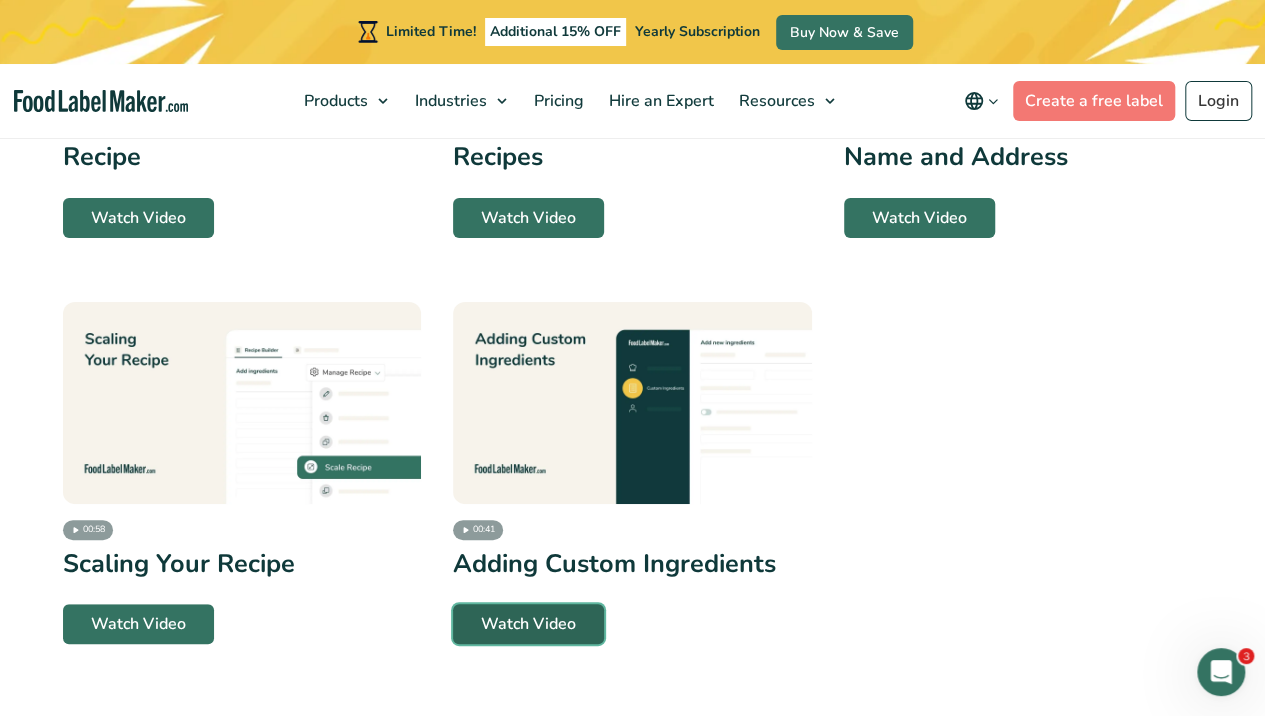 click on "Watch Video" at bounding box center (528, 624) 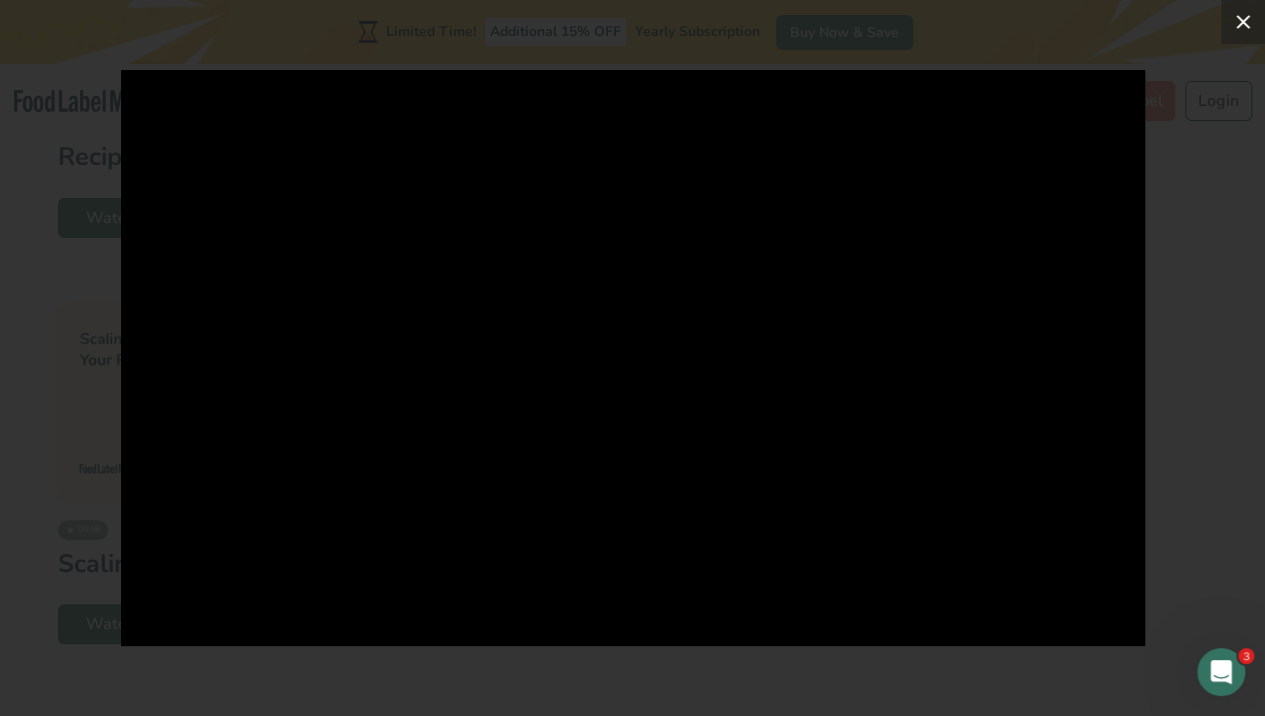 click at bounding box center (1243, 22) 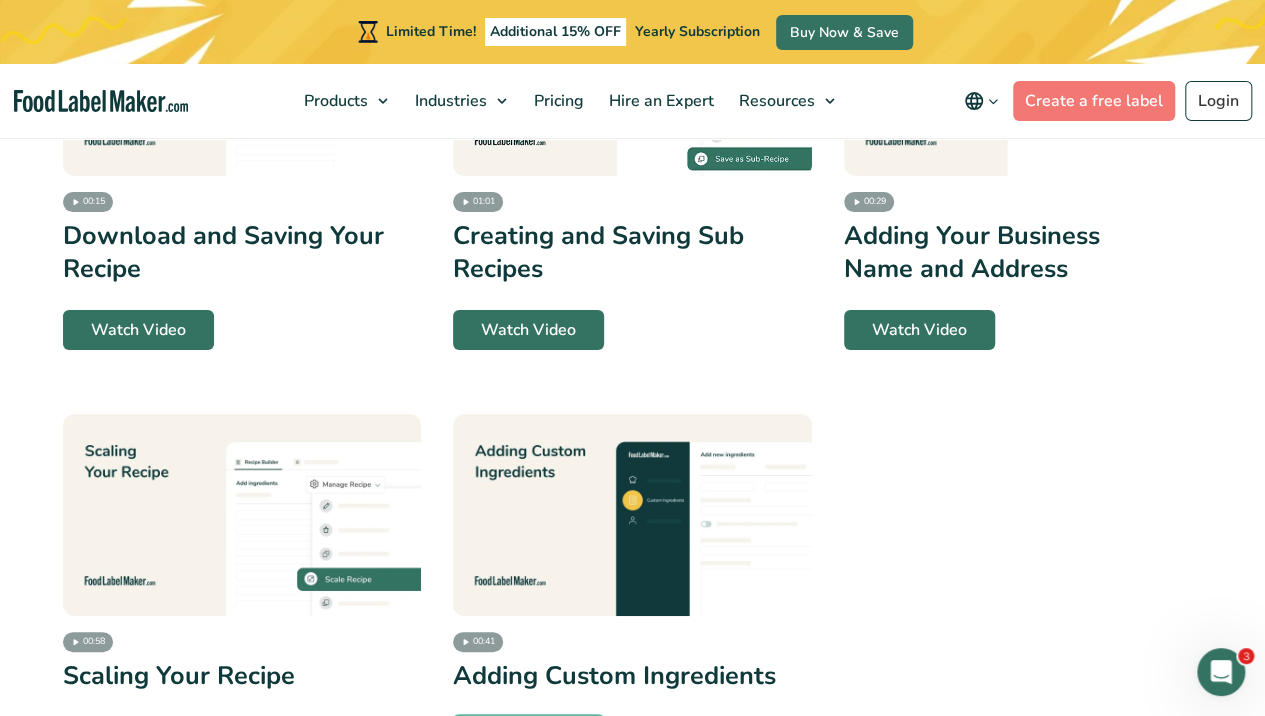 scroll, scrollTop: 3866, scrollLeft: 0, axis: vertical 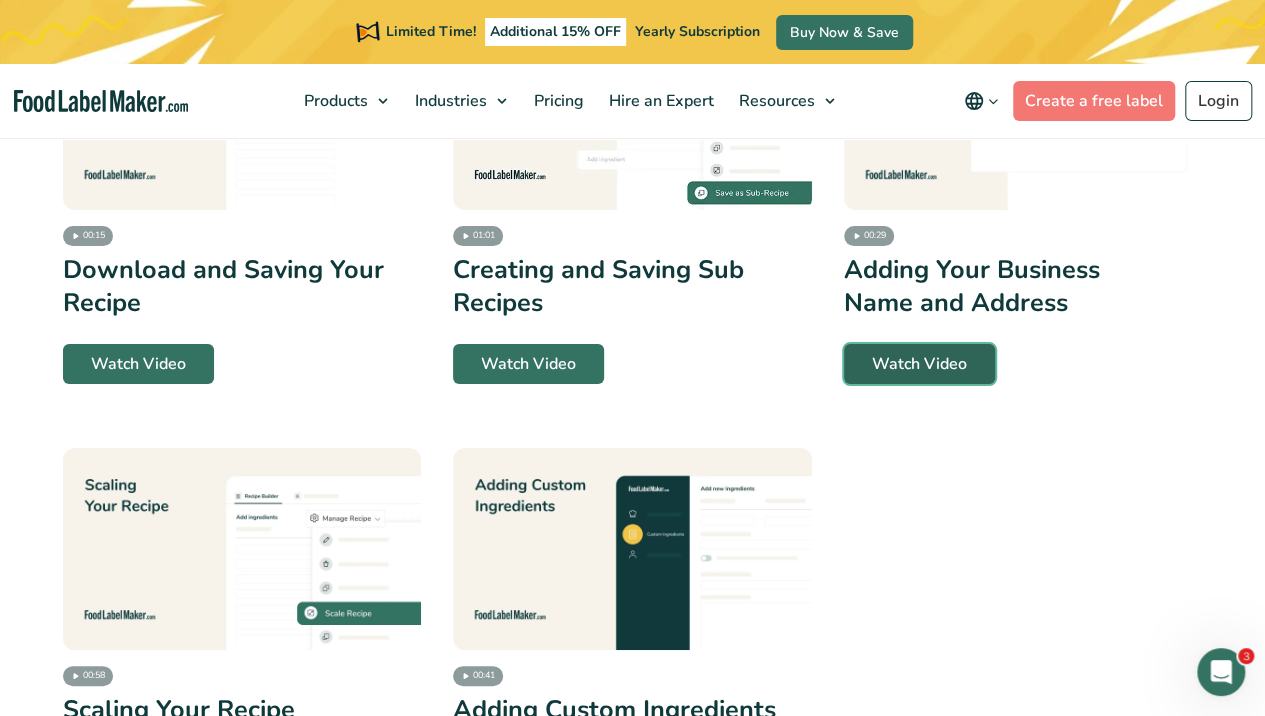 click on "Watch Video" at bounding box center (919, 364) 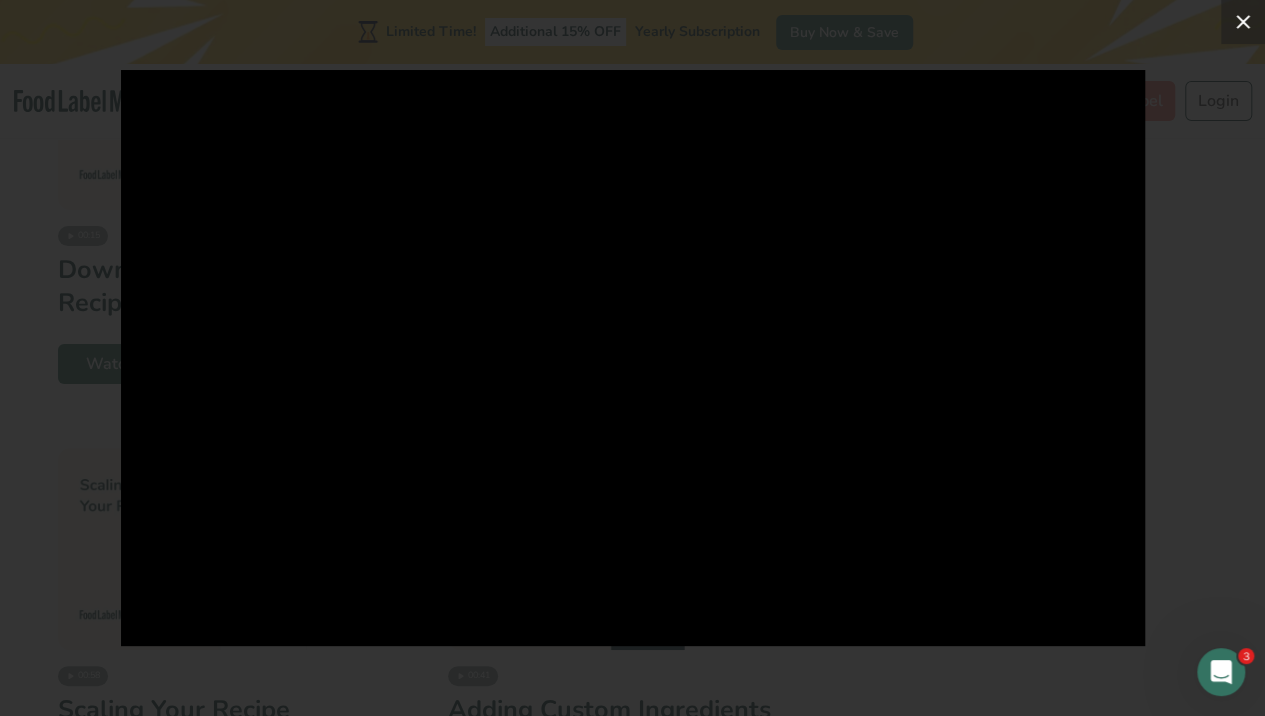 click 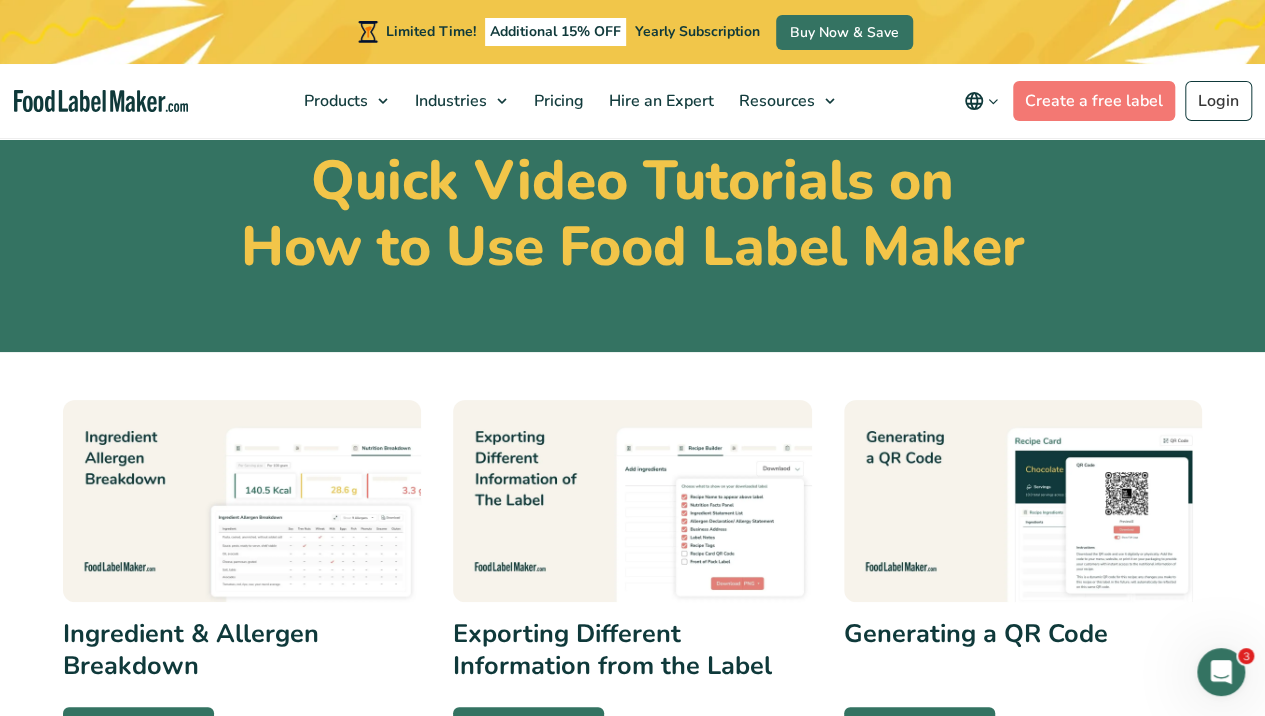 scroll, scrollTop: 333, scrollLeft: 0, axis: vertical 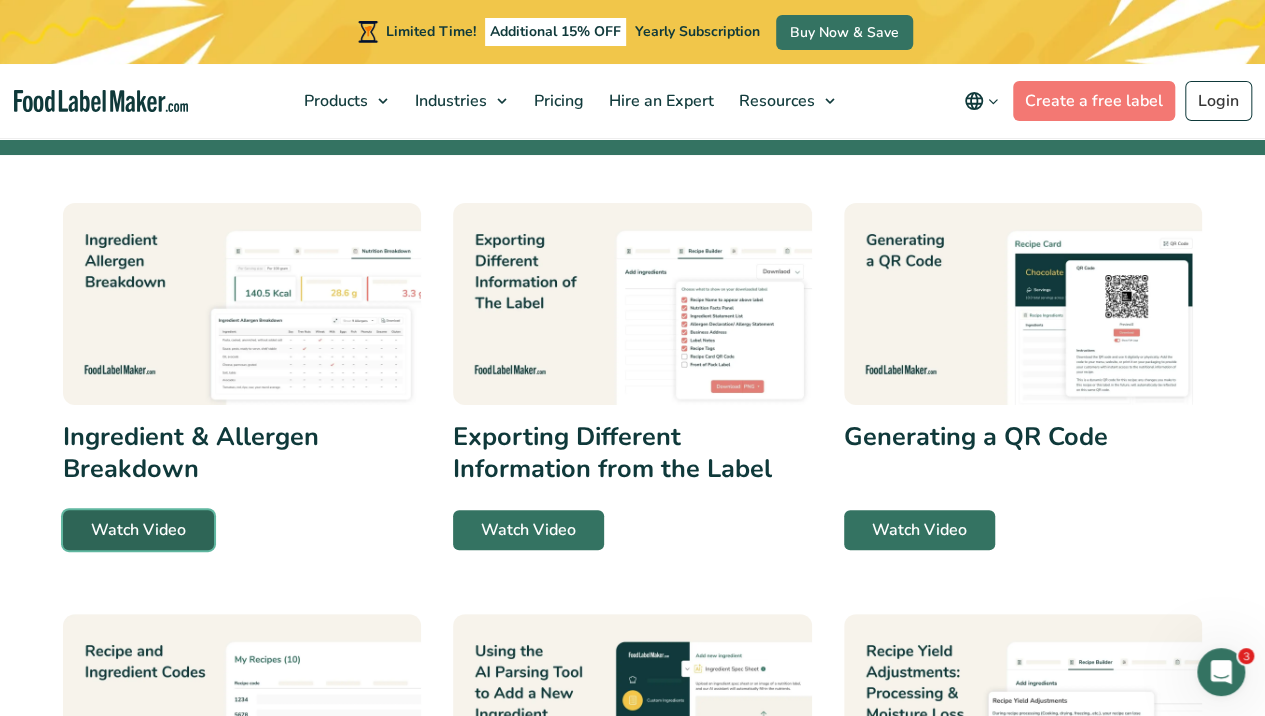 click on "Watch Video" at bounding box center (138, 530) 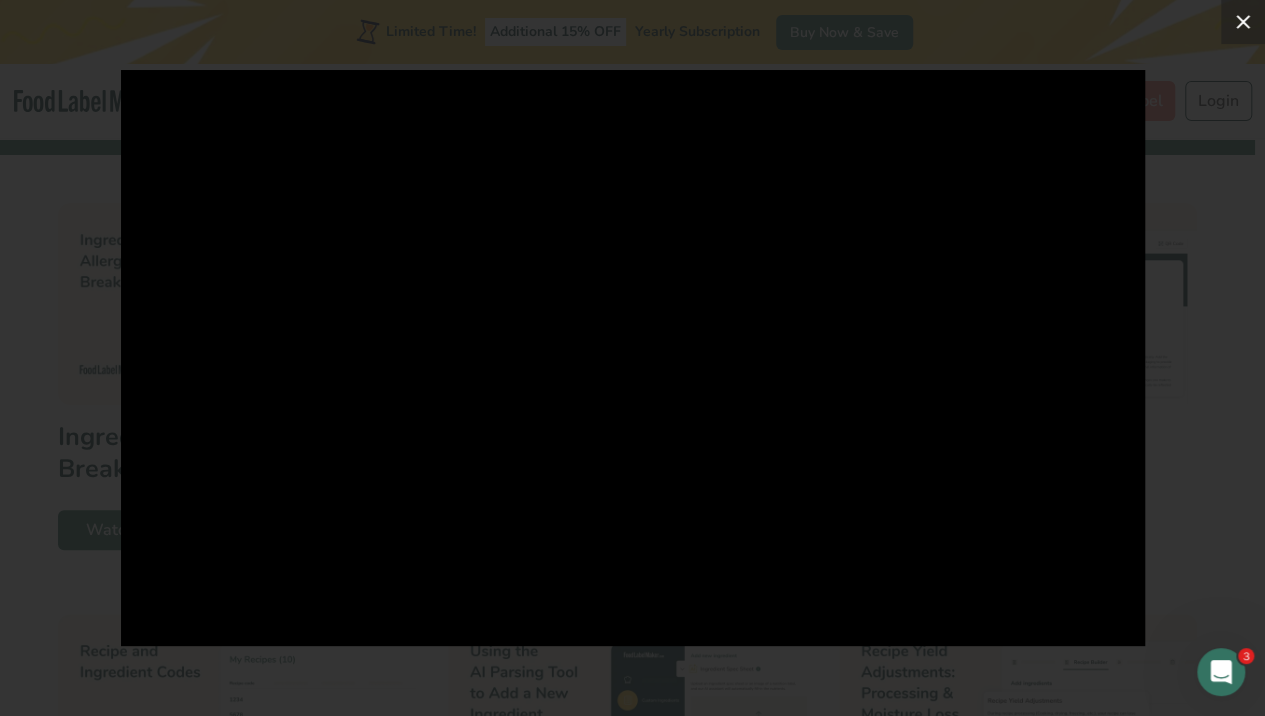 click 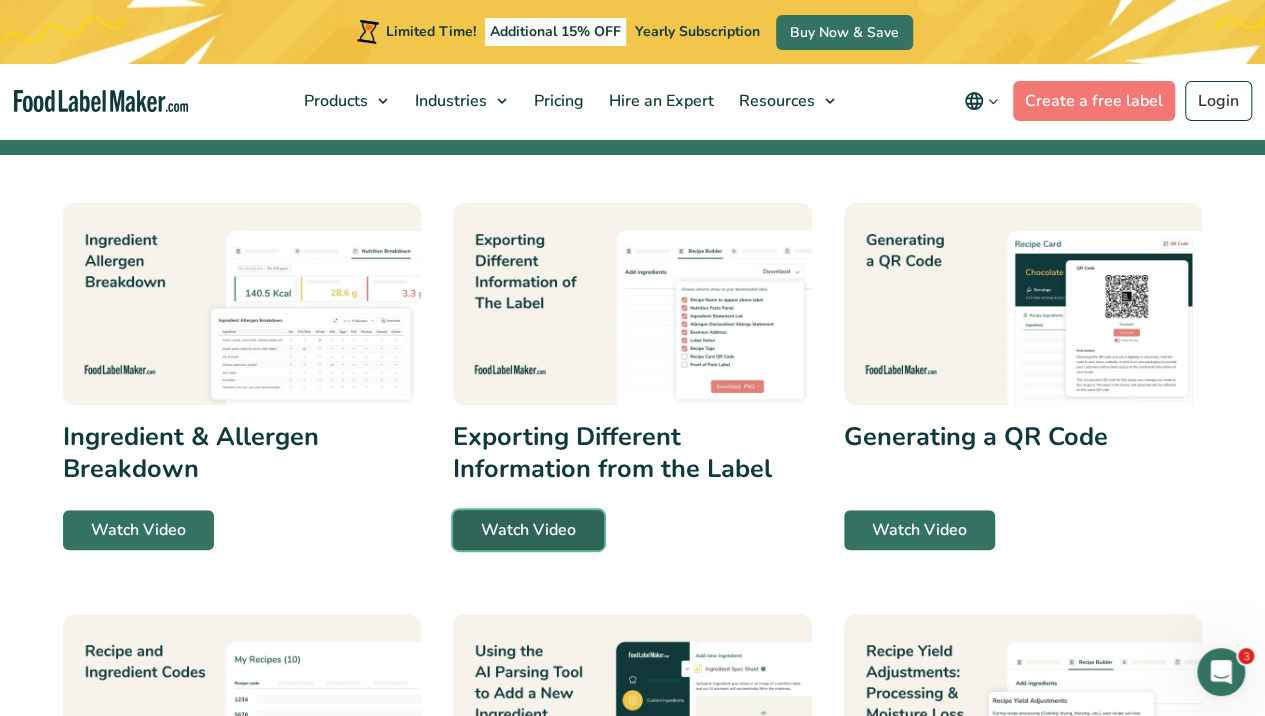 click on "Watch Video" at bounding box center [528, 530] 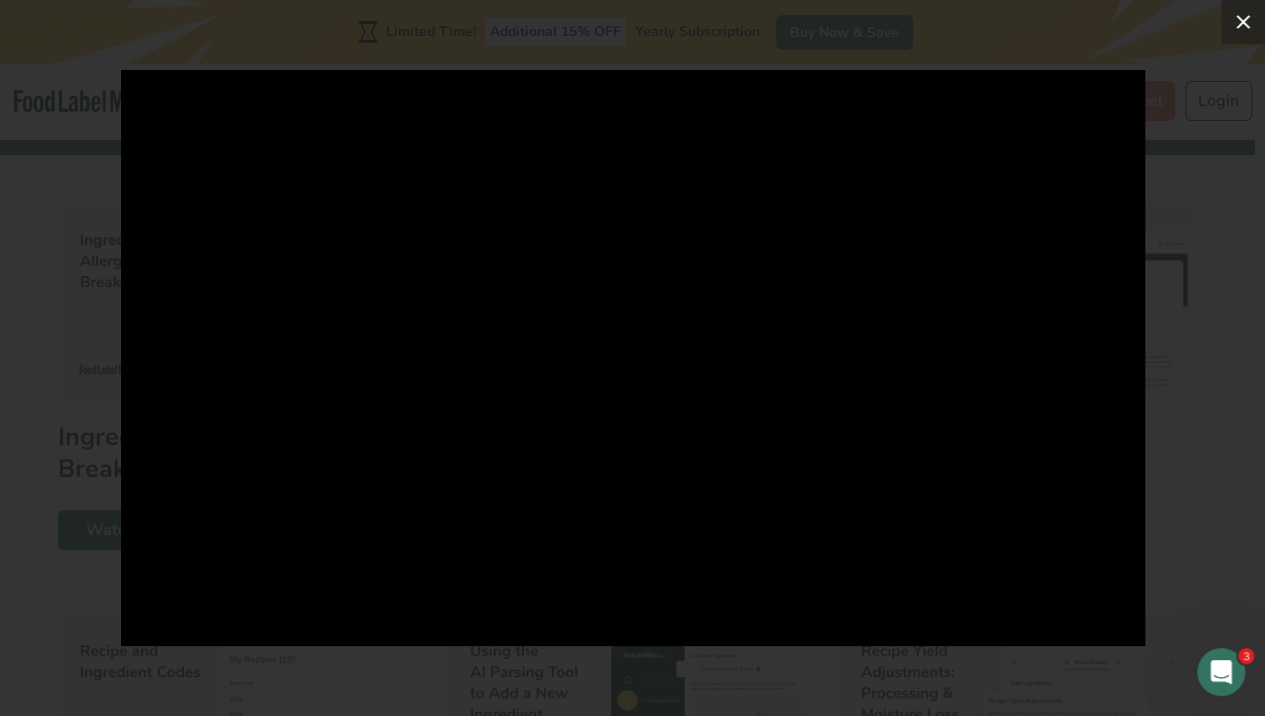click 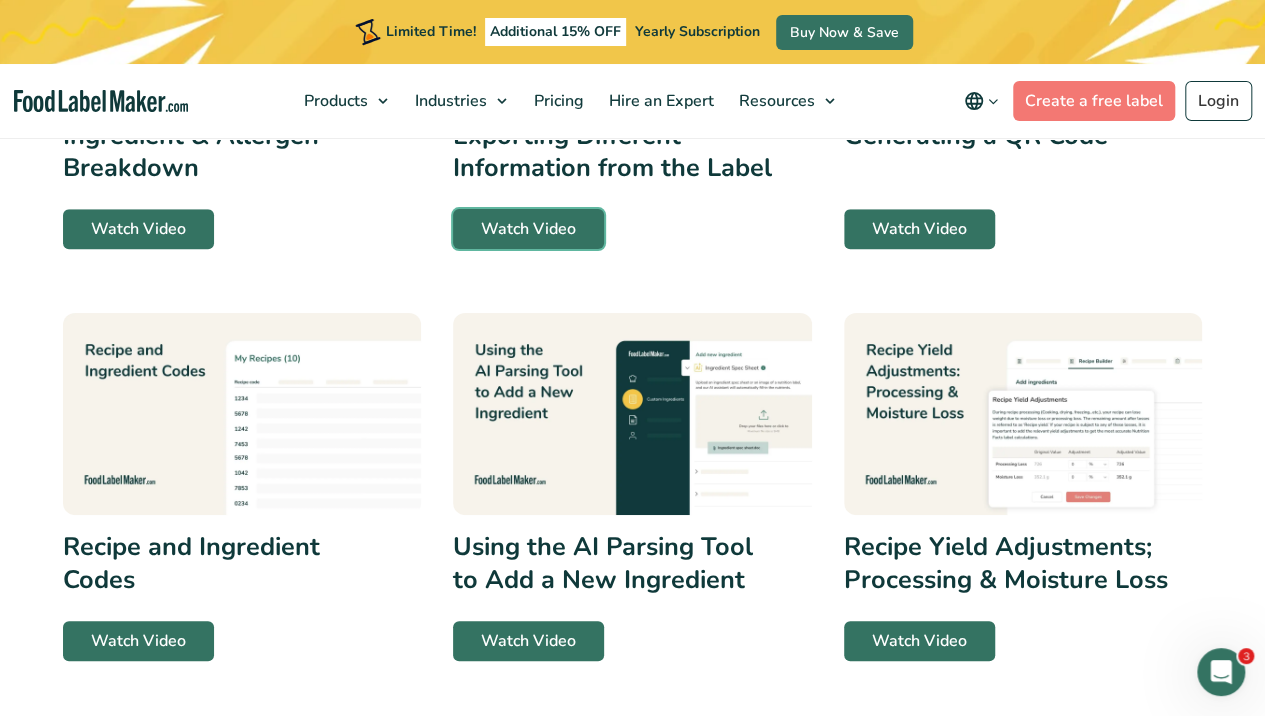 scroll, scrollTop: 666, scrollLeft: 0, axis: vertical 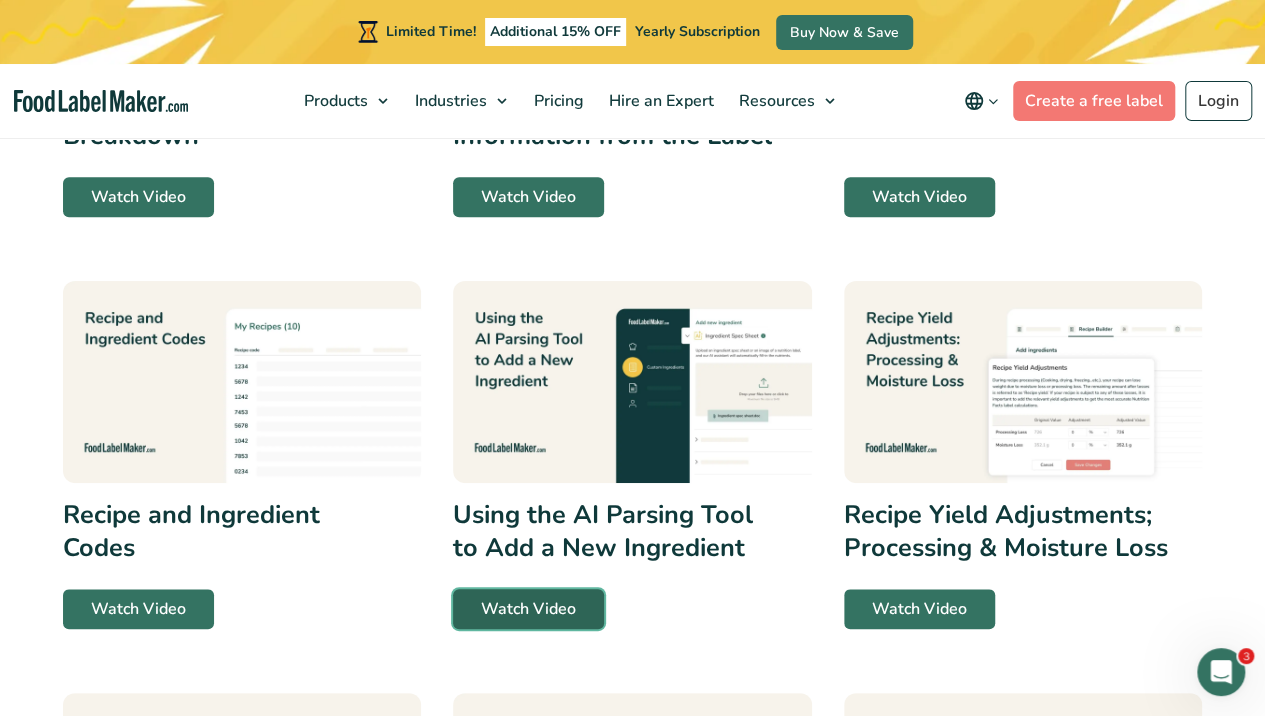 click on "Watch Video" at bounding box center [528, 609] 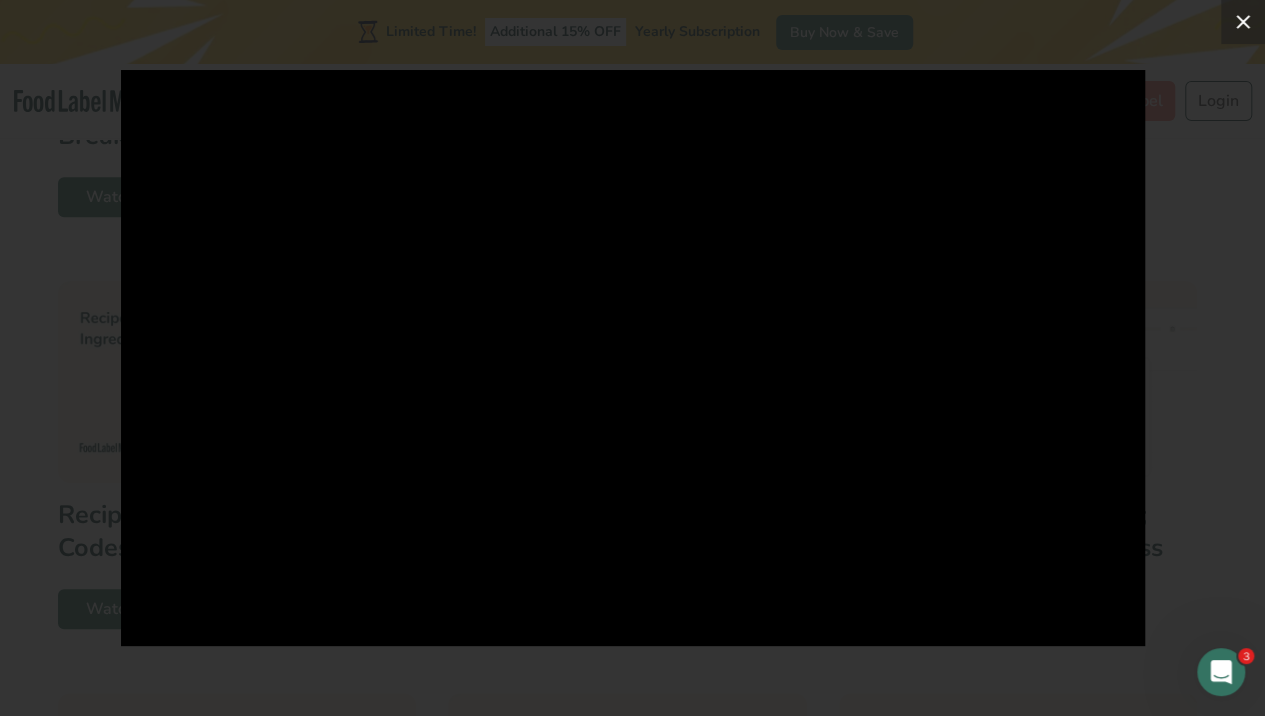 click 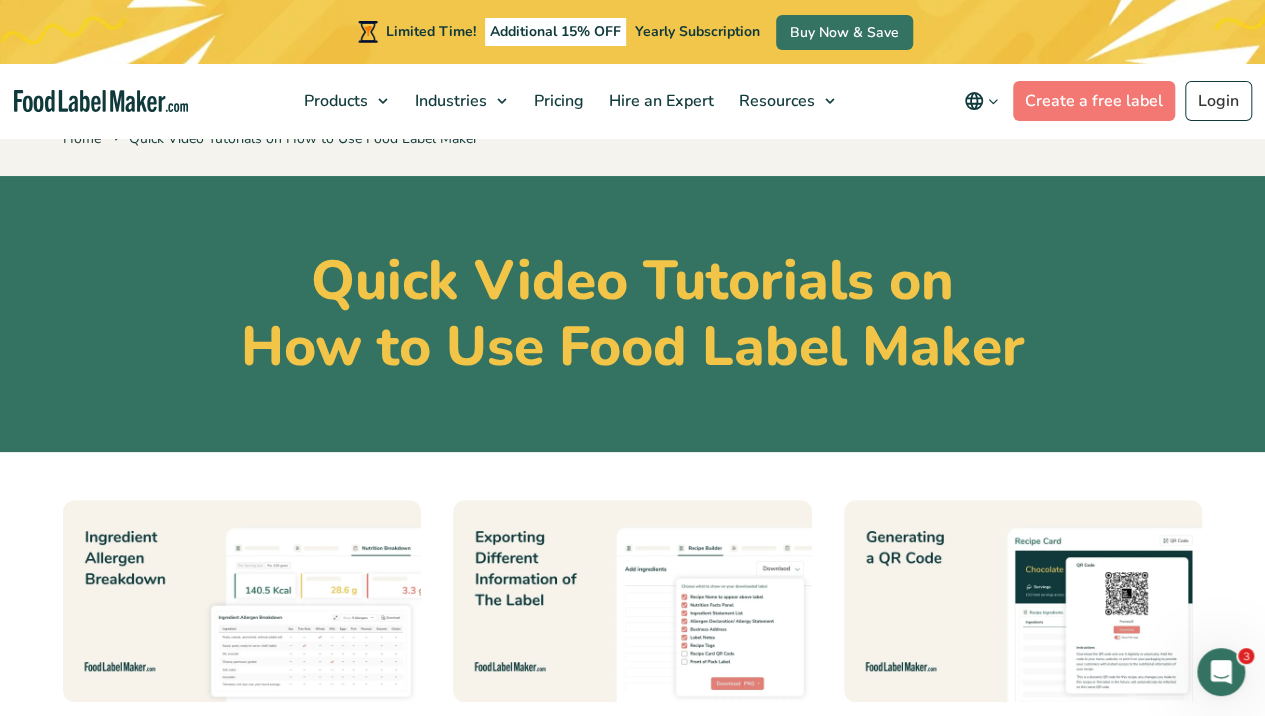 scroll, scrollTop: 0, scrollLeft: 0, axis: both 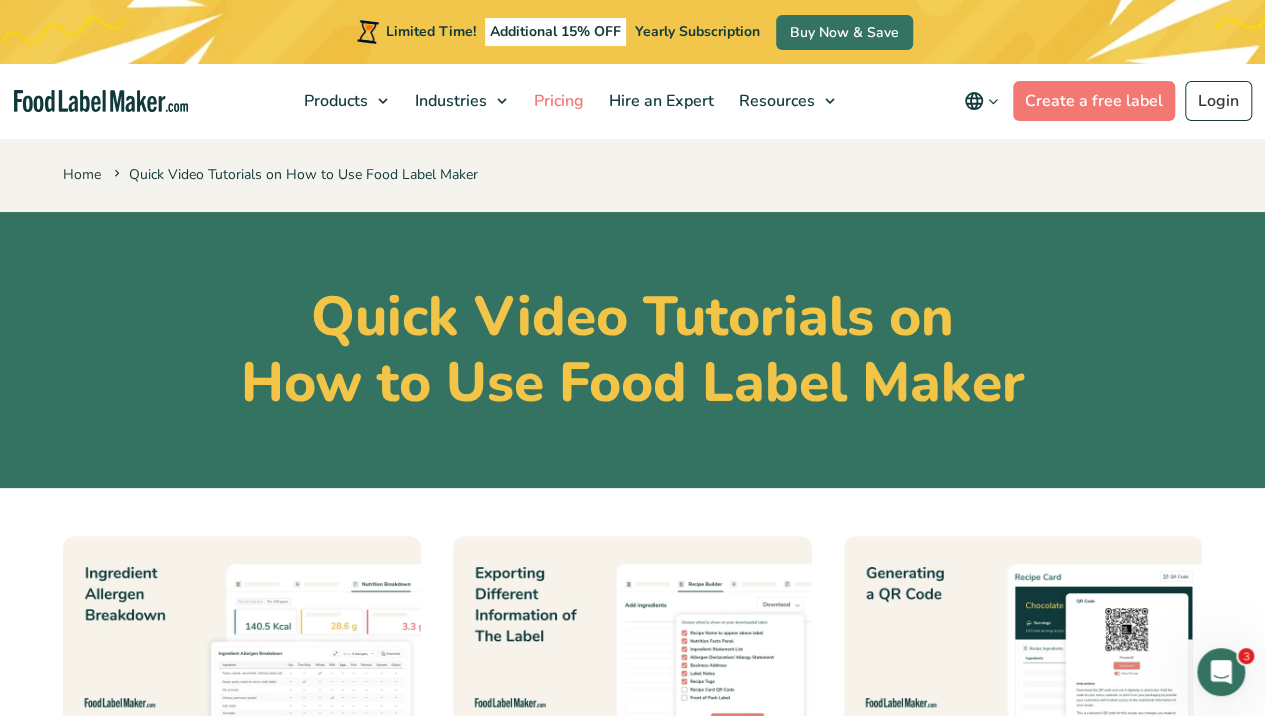 click on "Pricing" at bounding box center [557, 101] 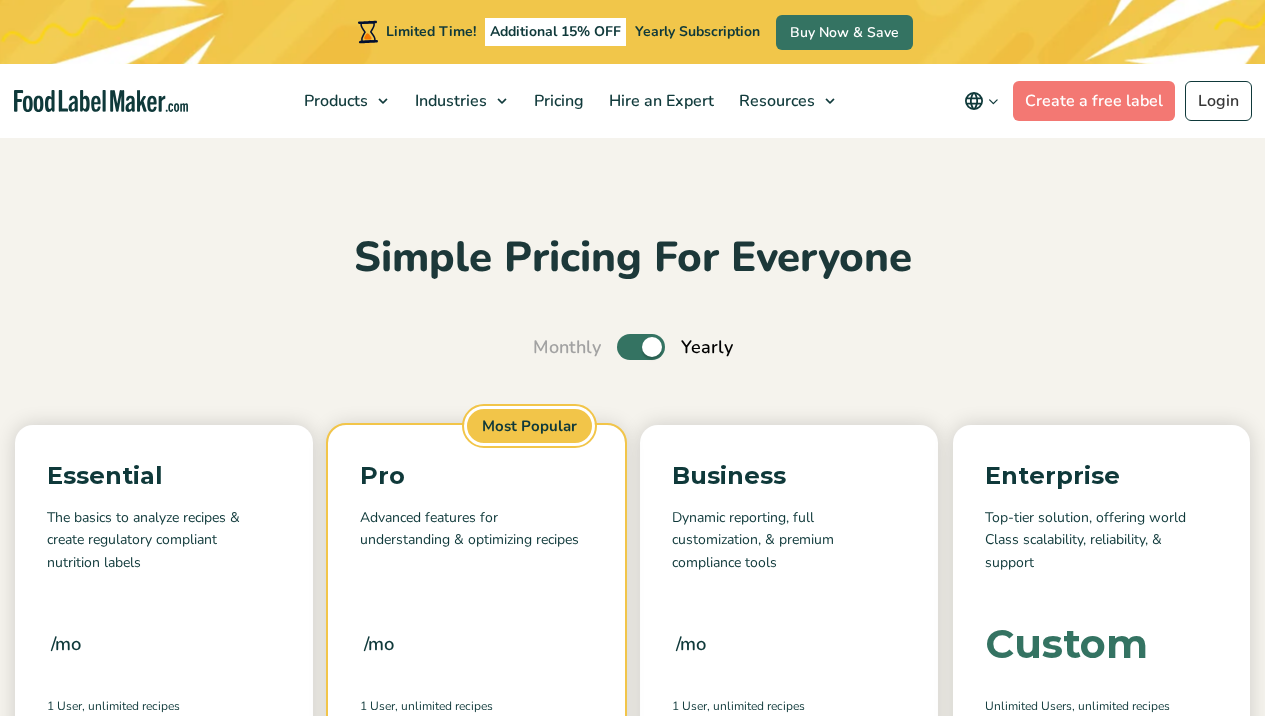 scroll, scrollTop: 49, scrollLeft: 0, axis: vertical 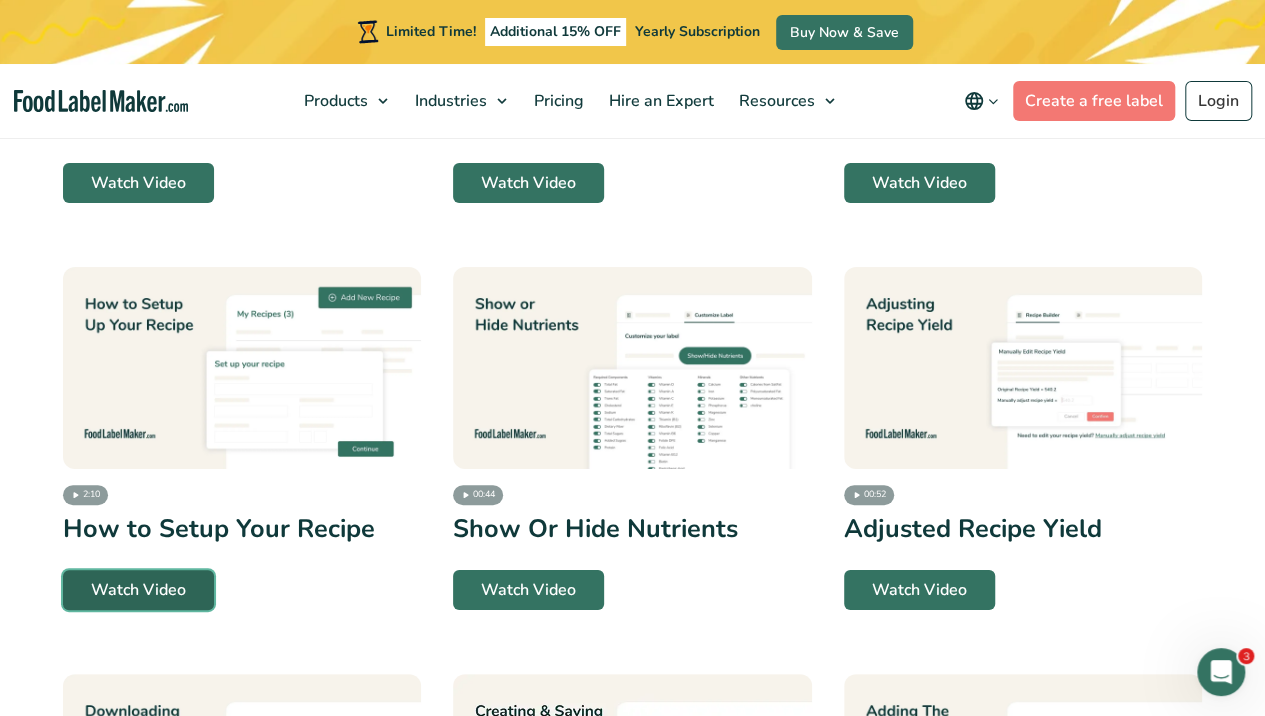 click on "Watch Video" at bounding box center (138, 590) 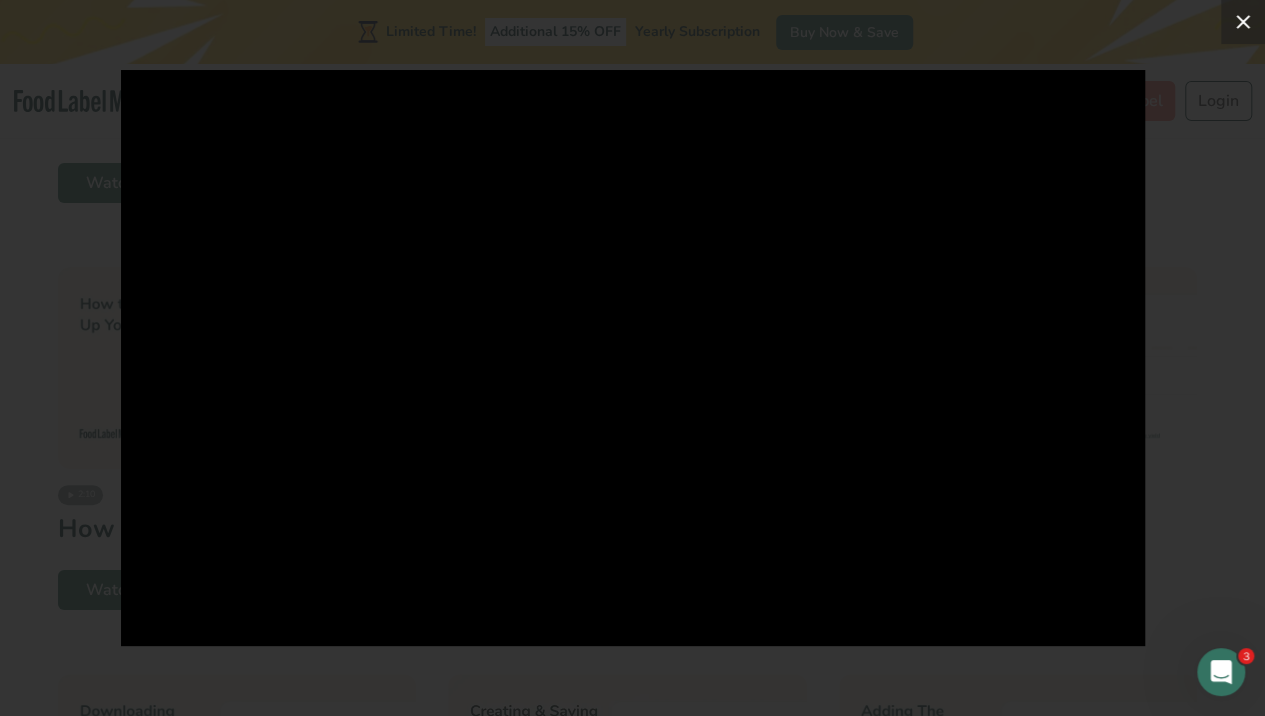 click 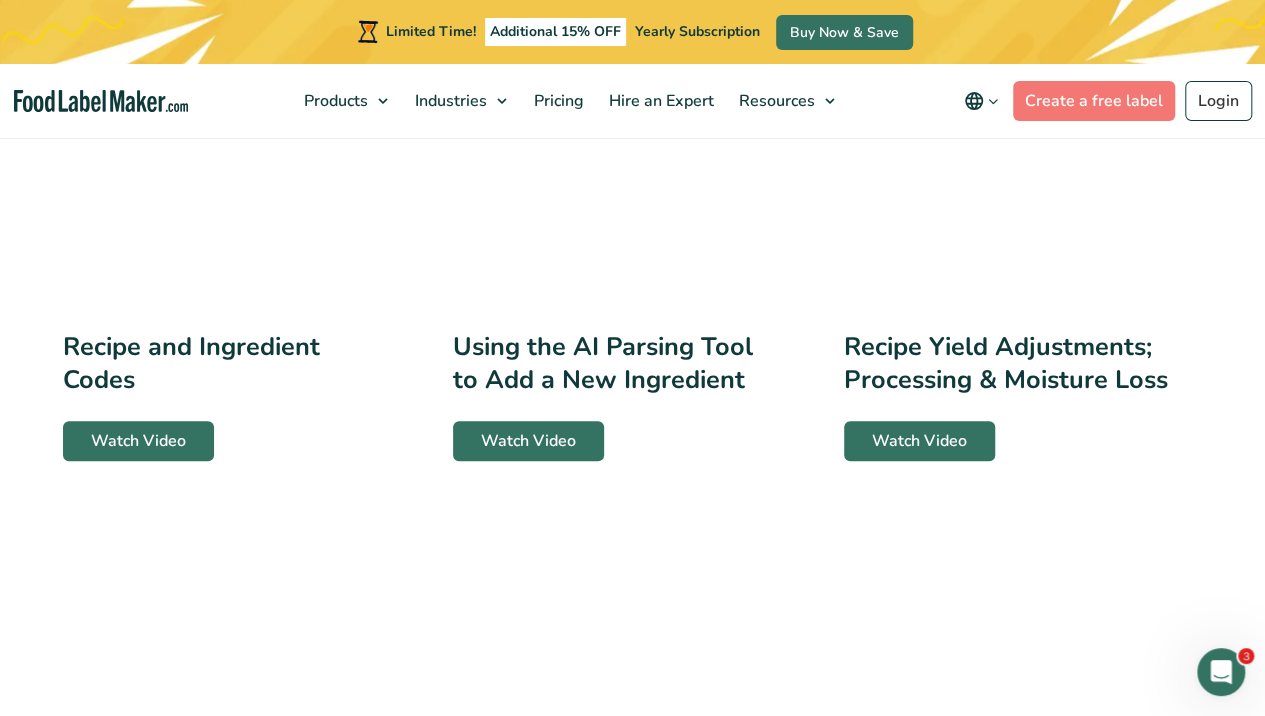 scroll, scrollTop: 800, scrollLeft: 0, axis: vertical 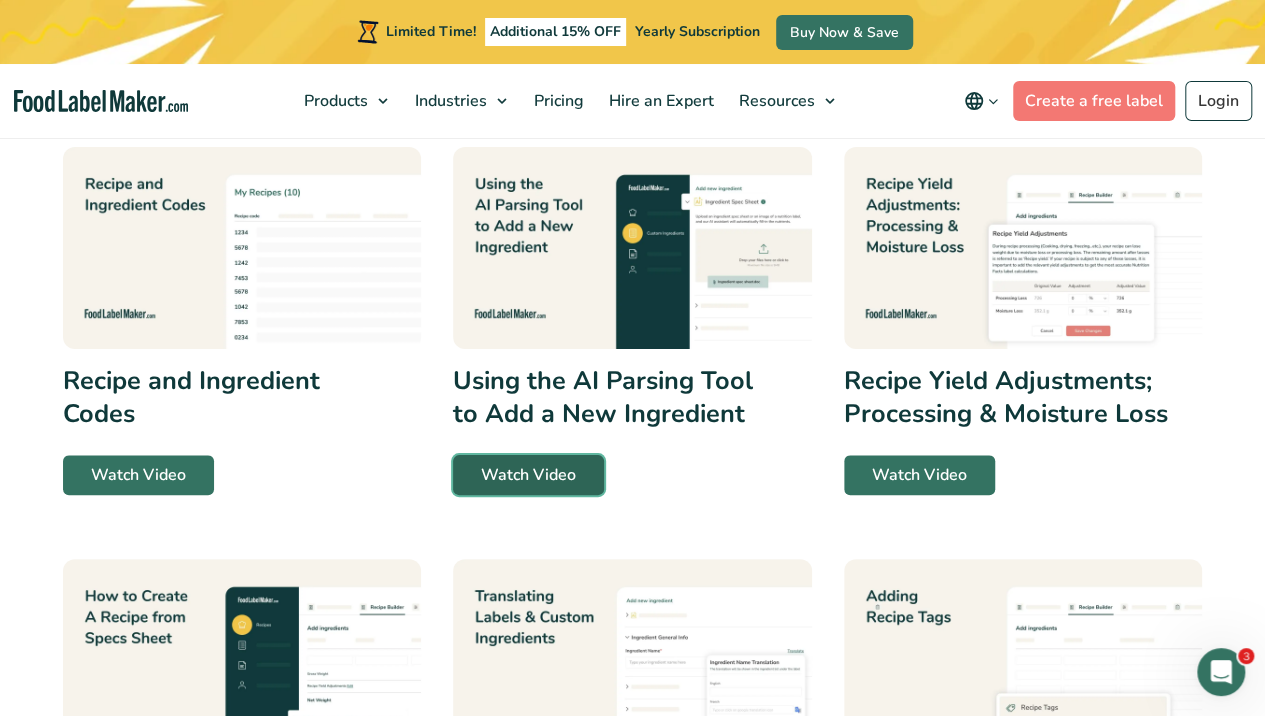 click on "Watch Video" at bounding box center (528, 475) 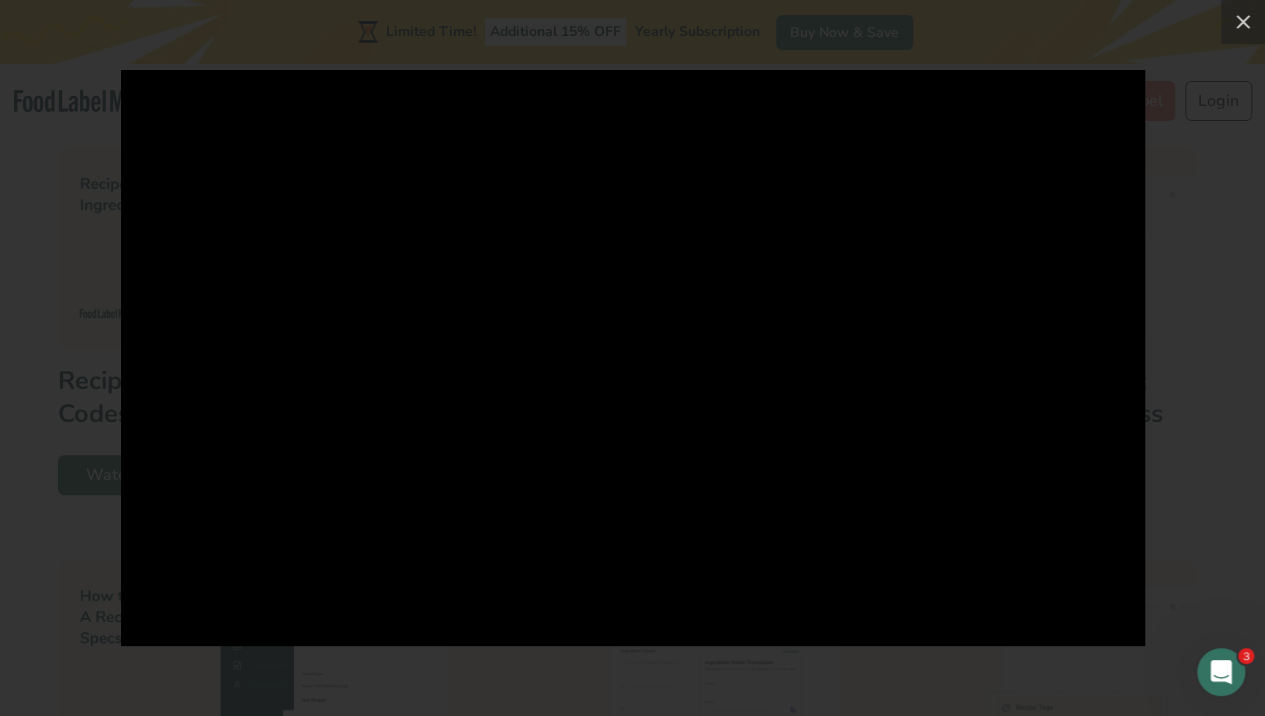 scroll, scrollTop: 866, scrollLeft: 0, axis: vertical 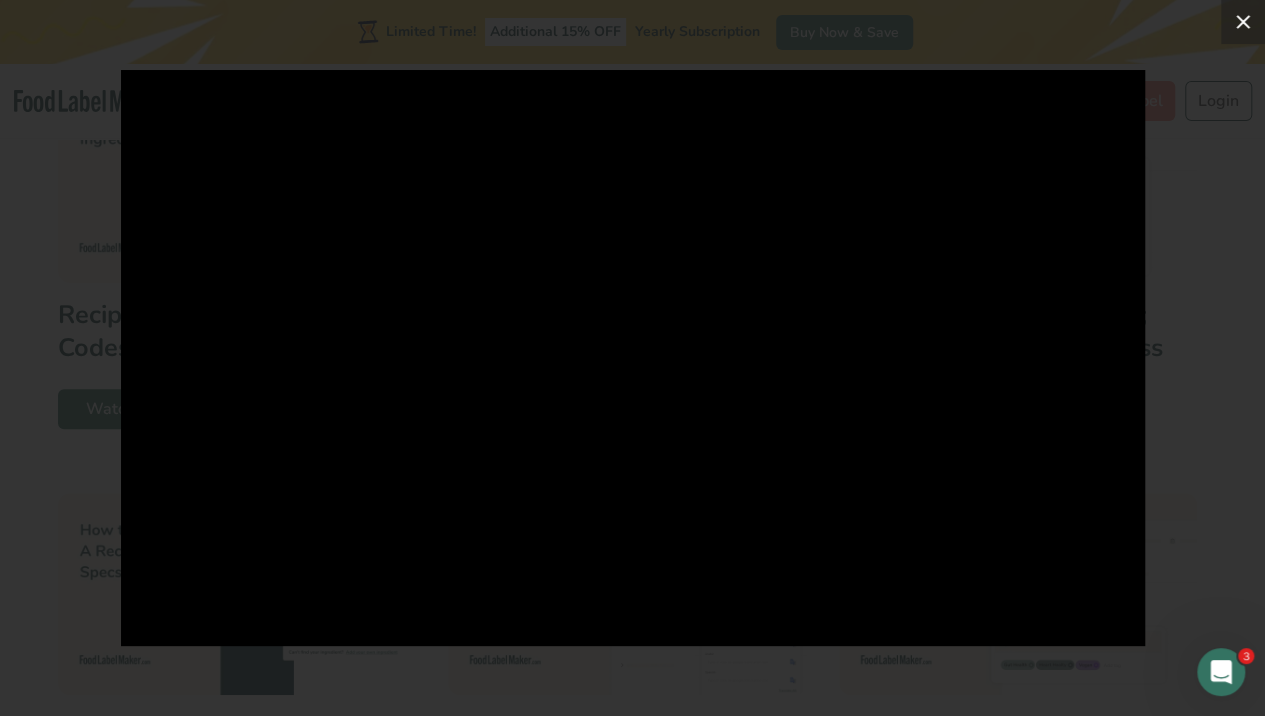 click 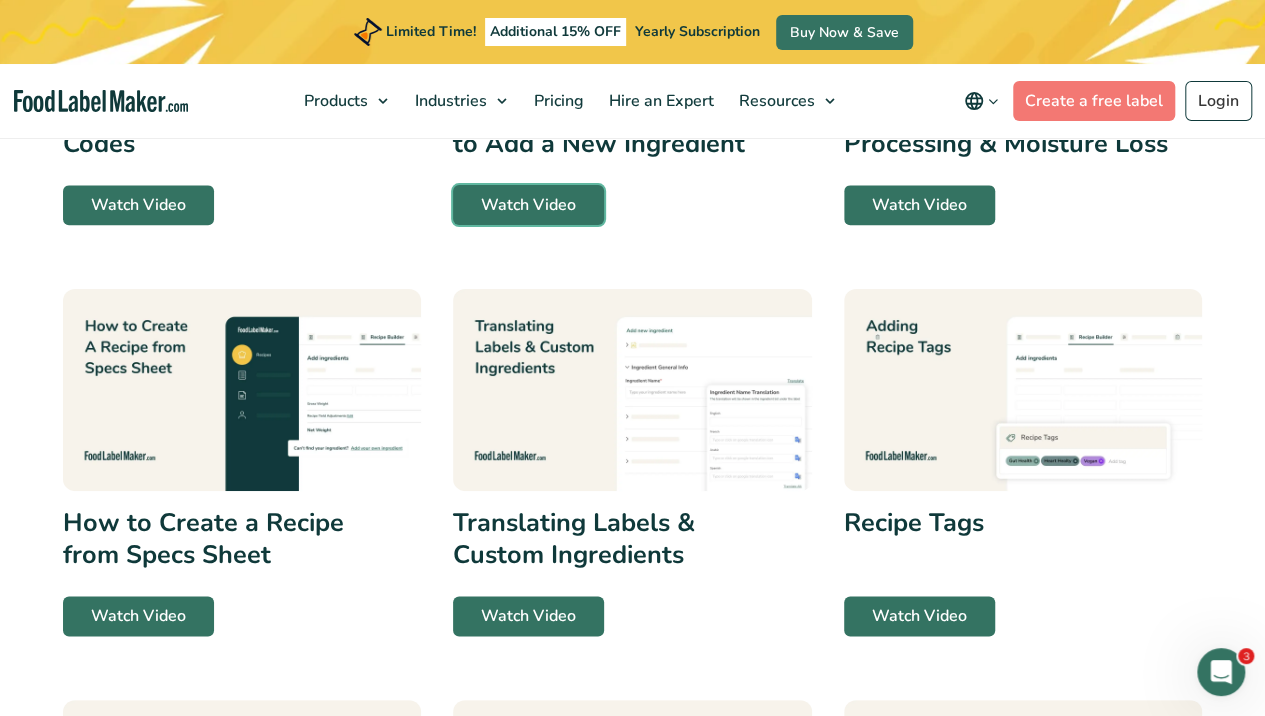scroll, scrollTop: 1133, scrollLeft: 0, axis: vertical 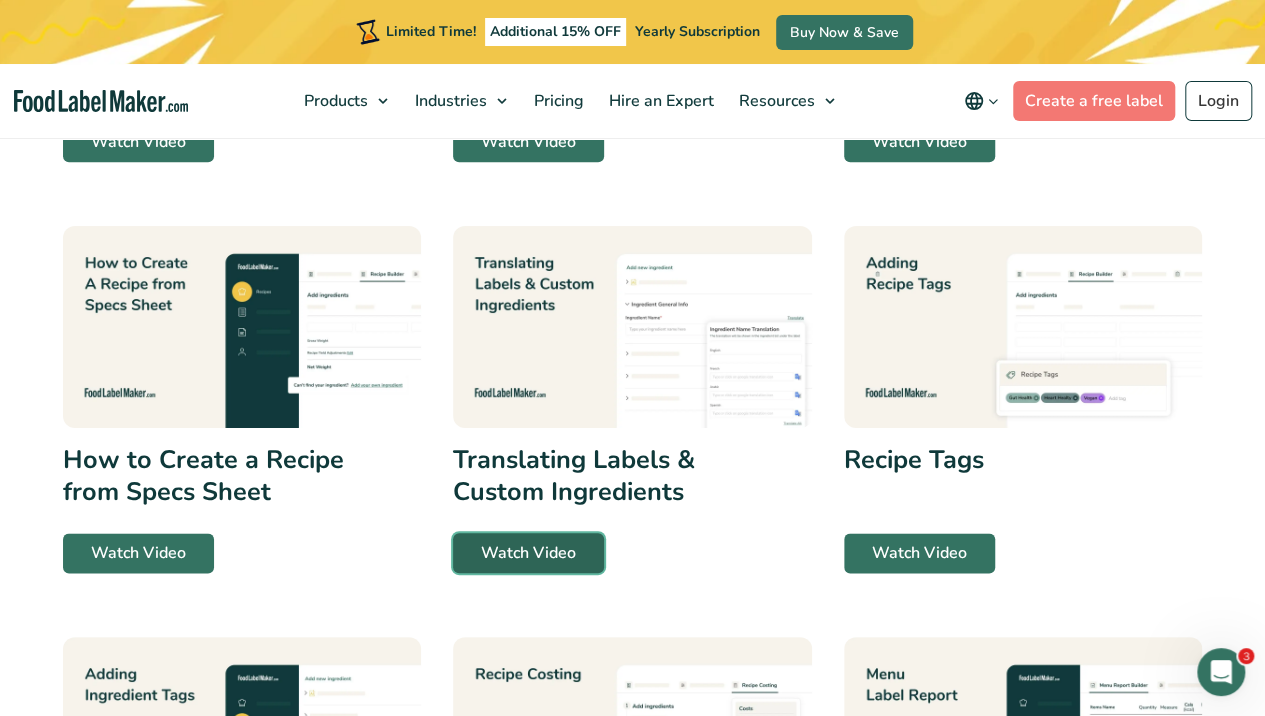 click on "Watch Video" at bounding box center [528, 553] 